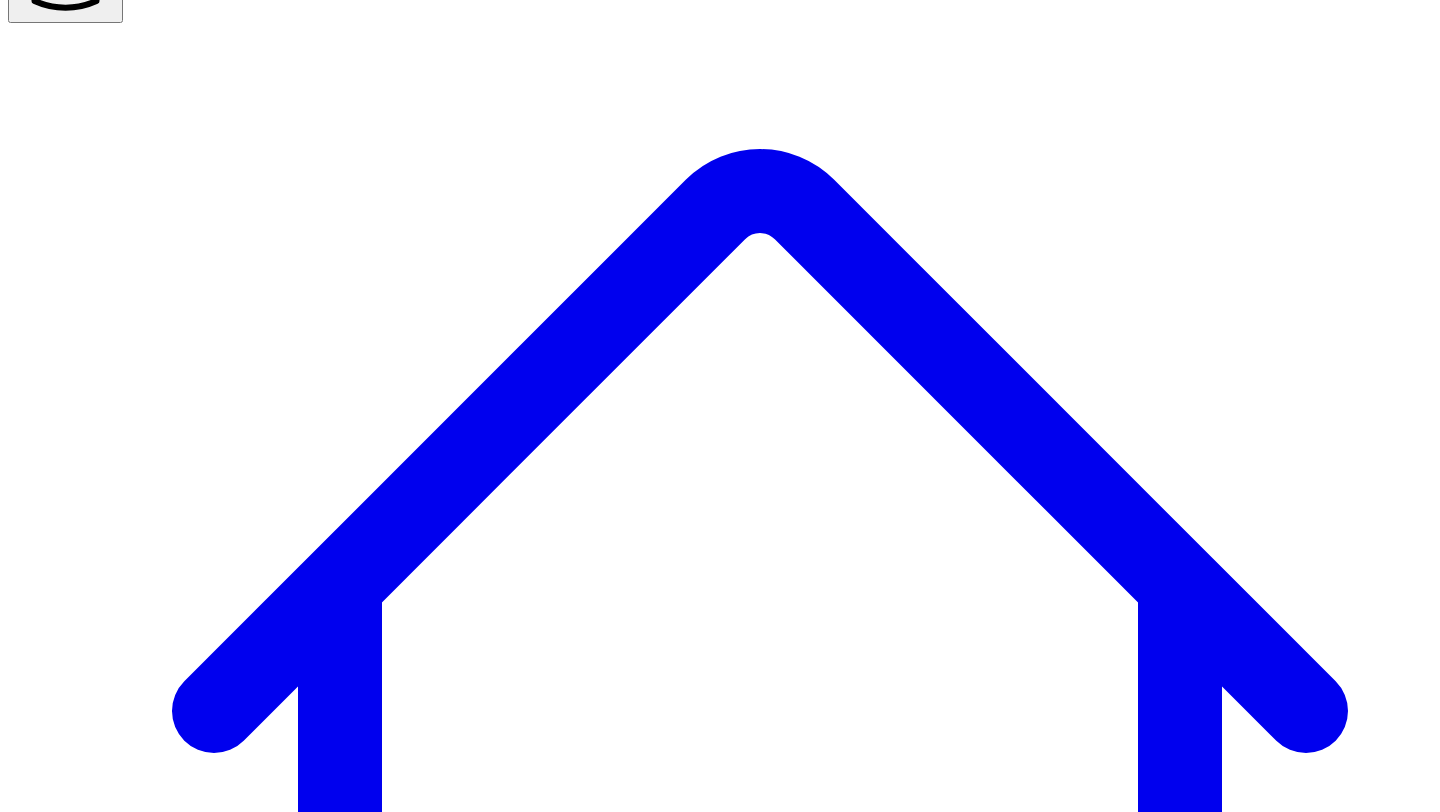 scroll, scrollTop: 144, scrollLeft: 0, axis: vertical 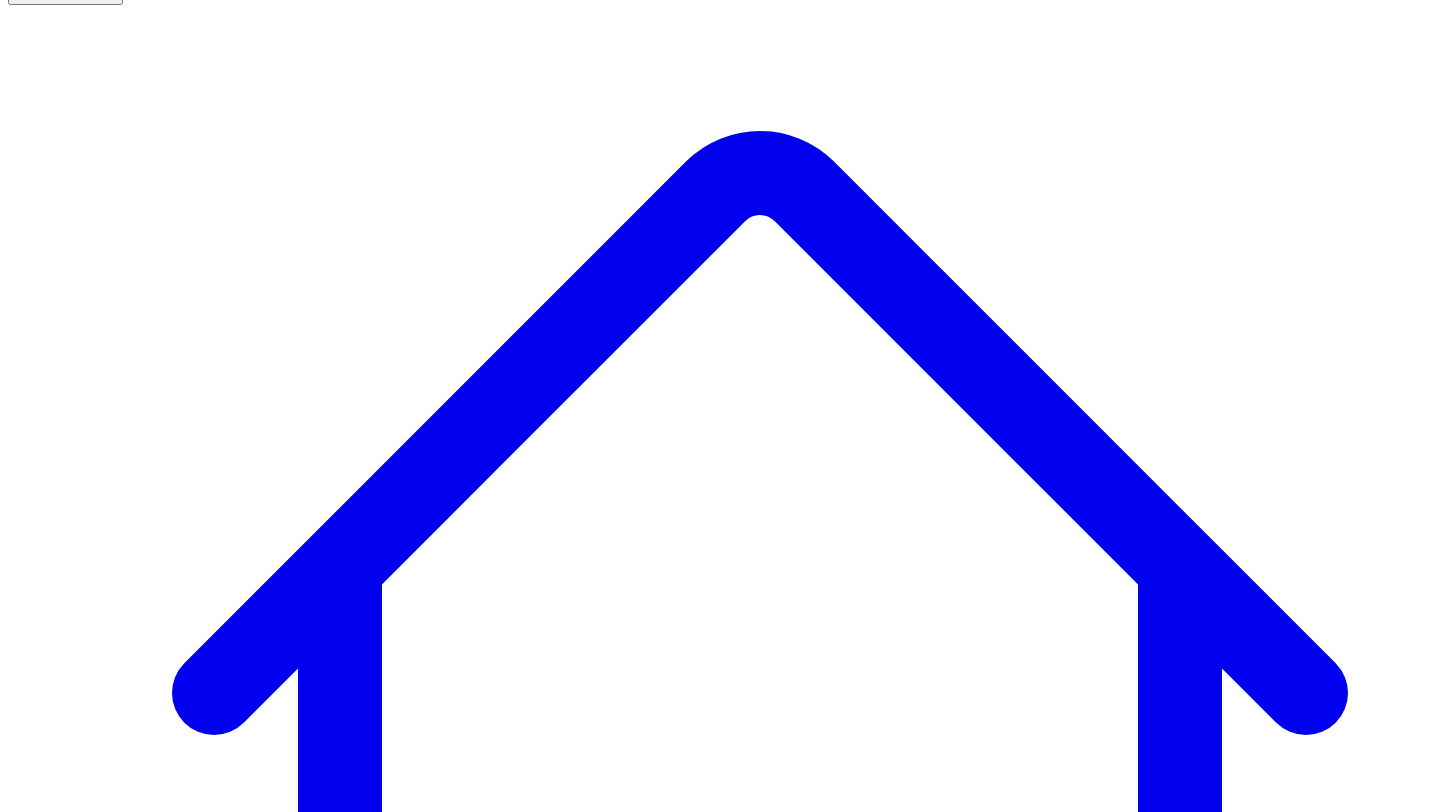 click on "Dashboard" at bounding box center [760, 1368] 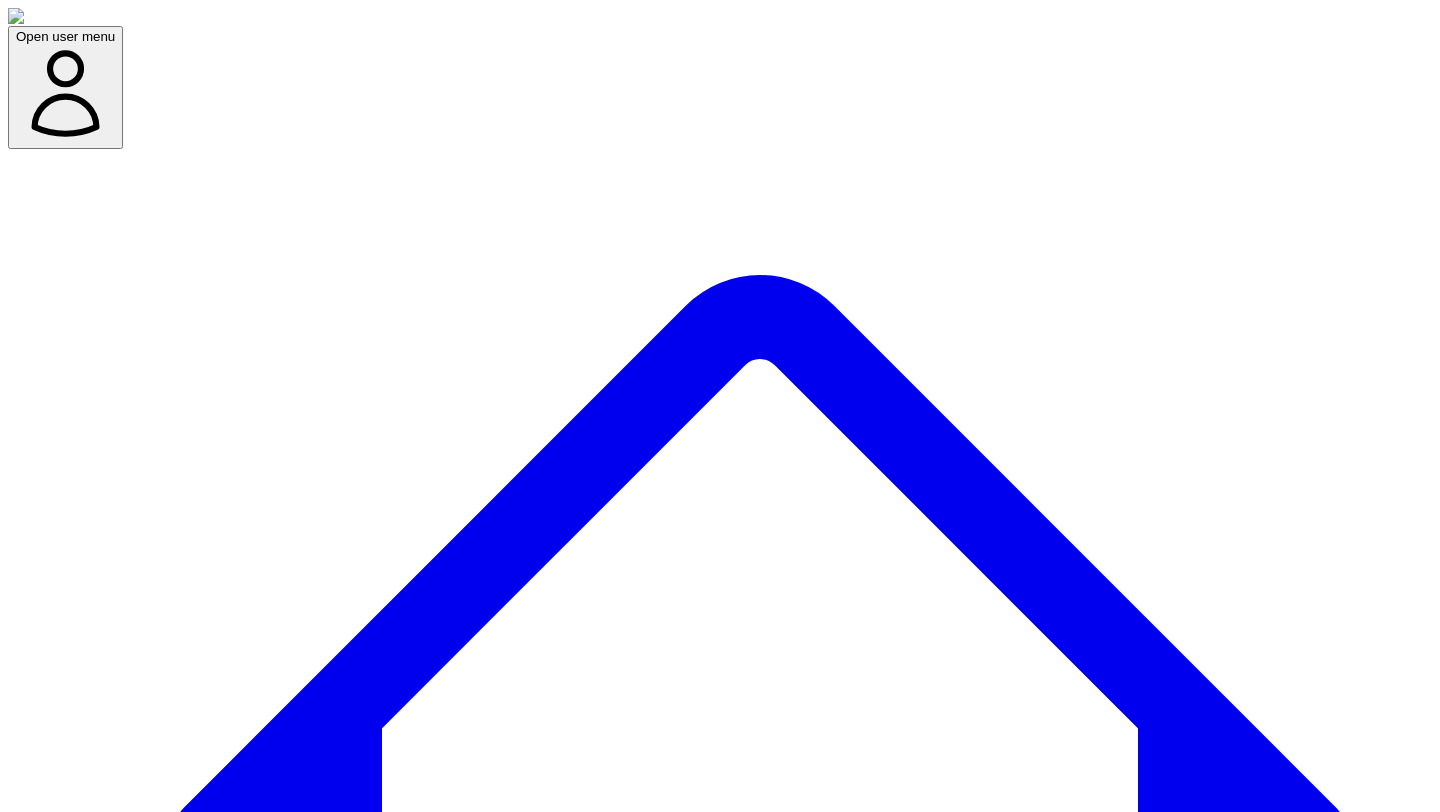 click on ""Thought leaders" are snatching all the best customers in your industry. Best course of action? Join them." at bounding box center (347, 9412) 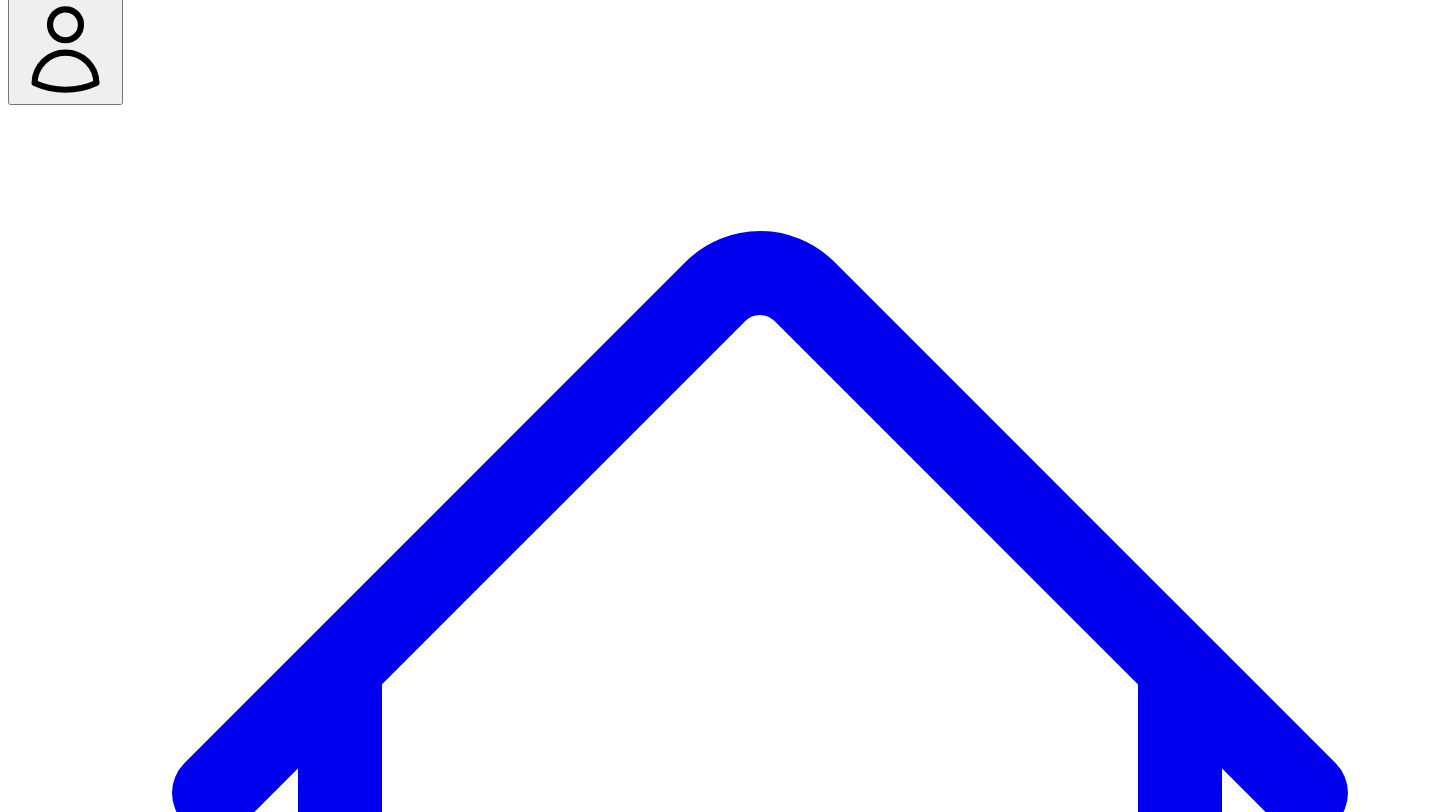 scroll, scrollTop: 0, scrollLeft: 0, axis: both 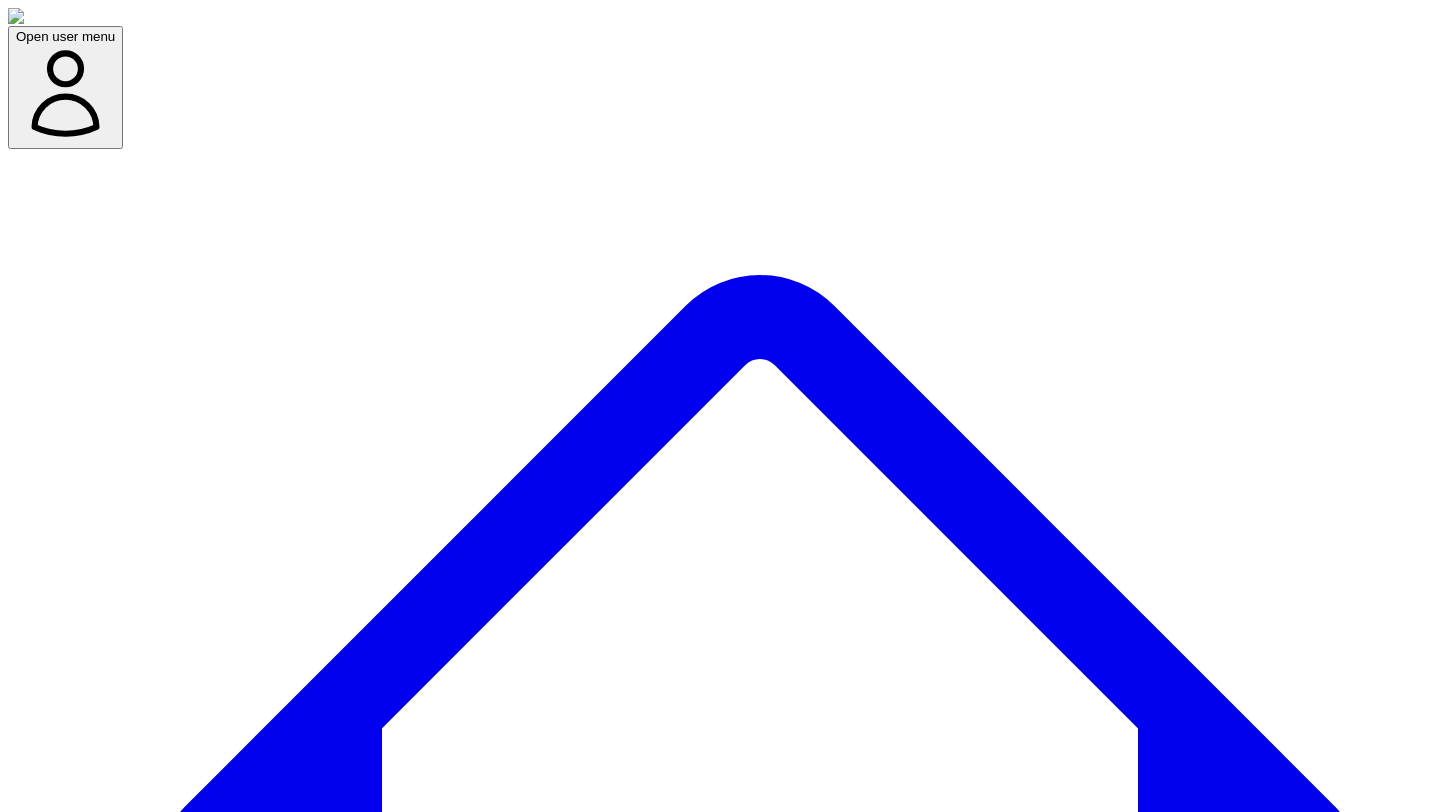 drag, startPoint x: 553, startPoint y: 183, endPoint x: 316, endPoint y: 147, distance: 239.71858 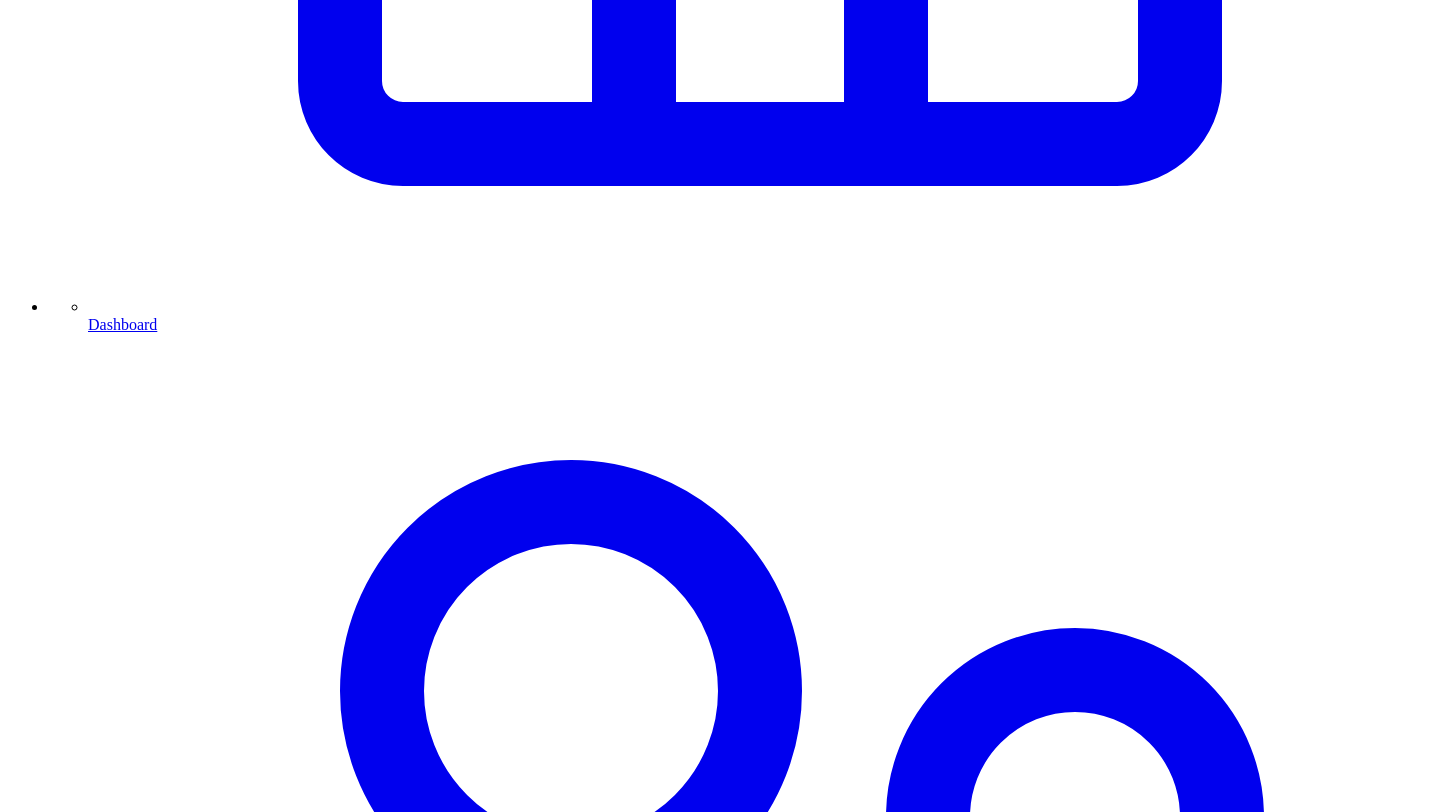 scroll, scrollTop: 1207, scrollLeft: 0, axis: vertical 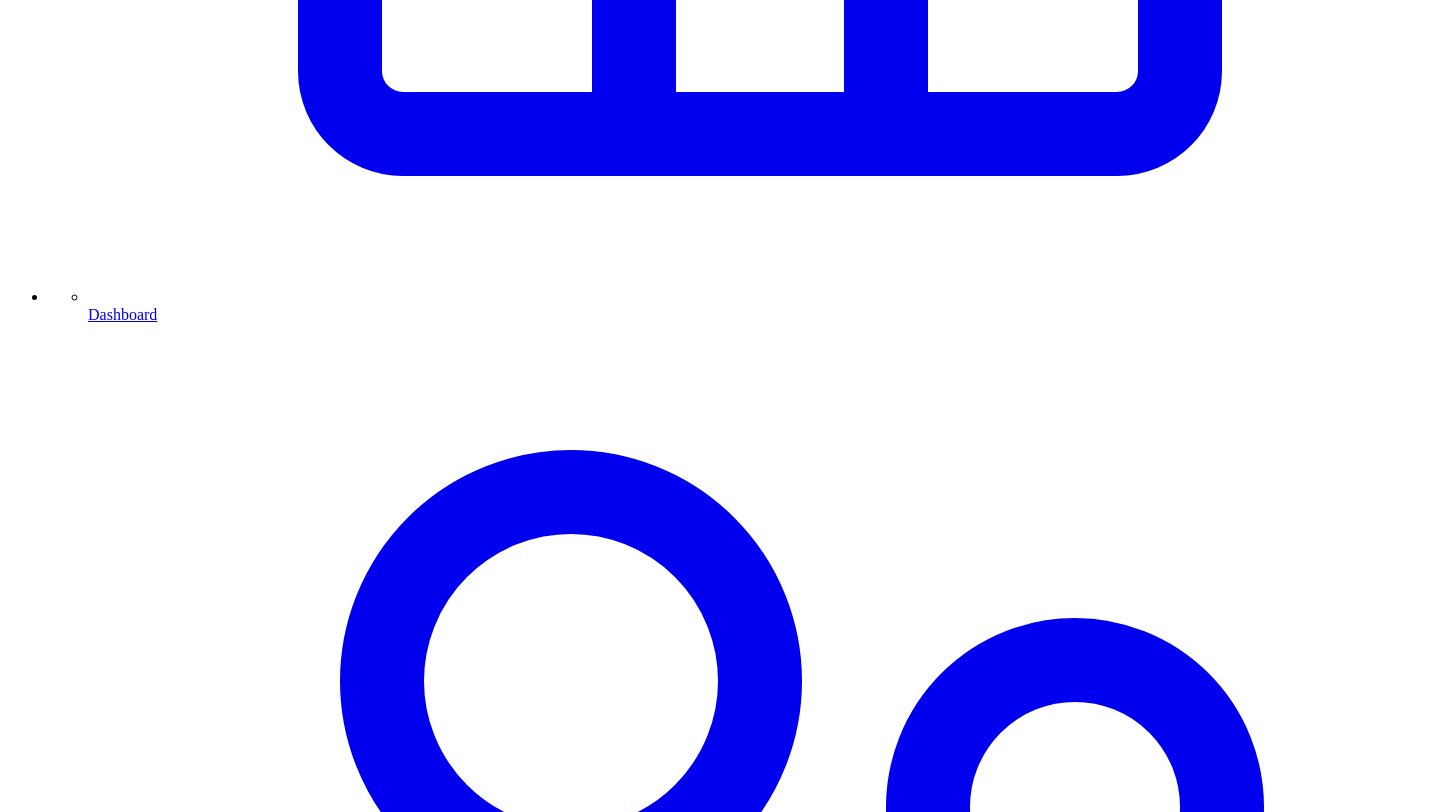 click 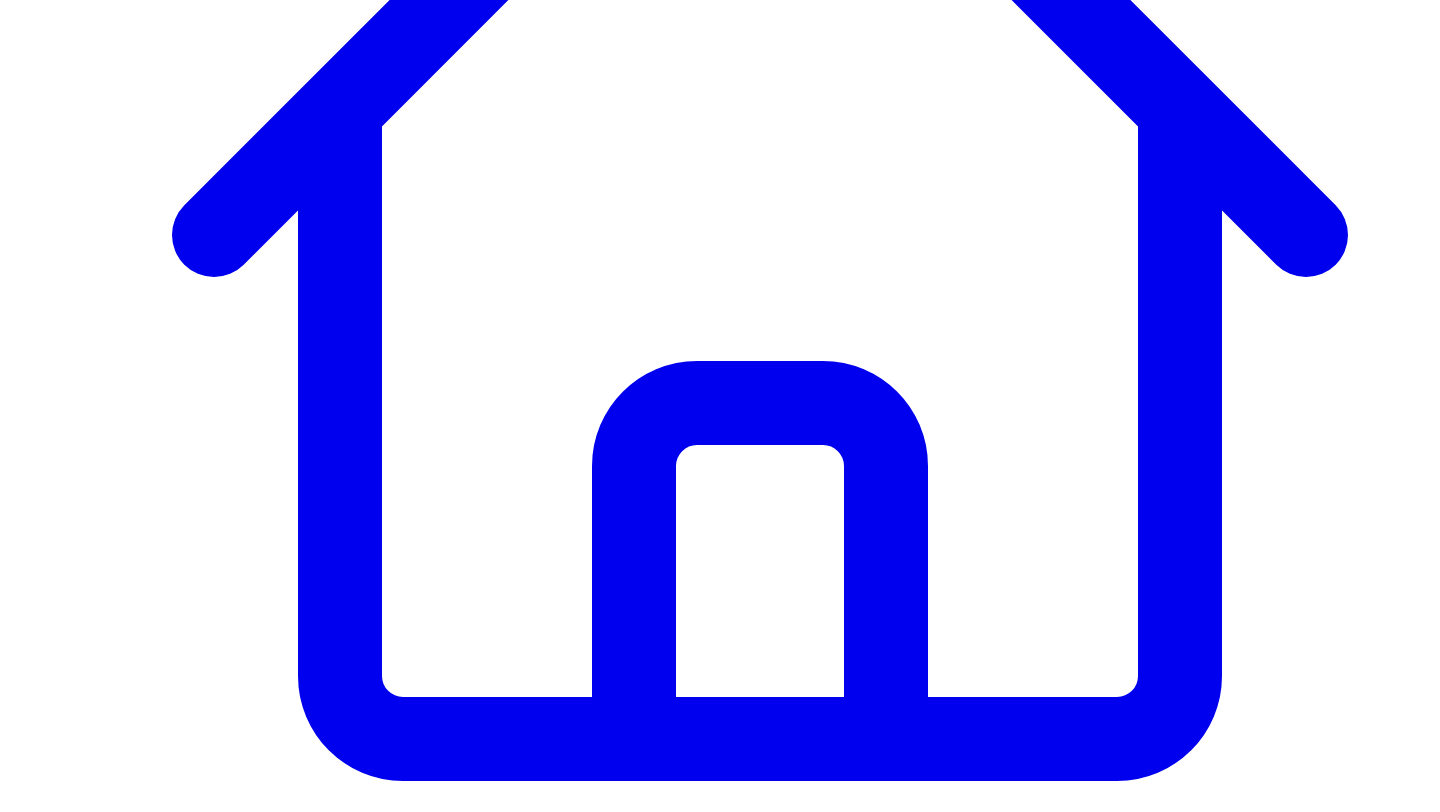 scroll, scrollTop: 633, scrollLeft: 0, axis: vertical 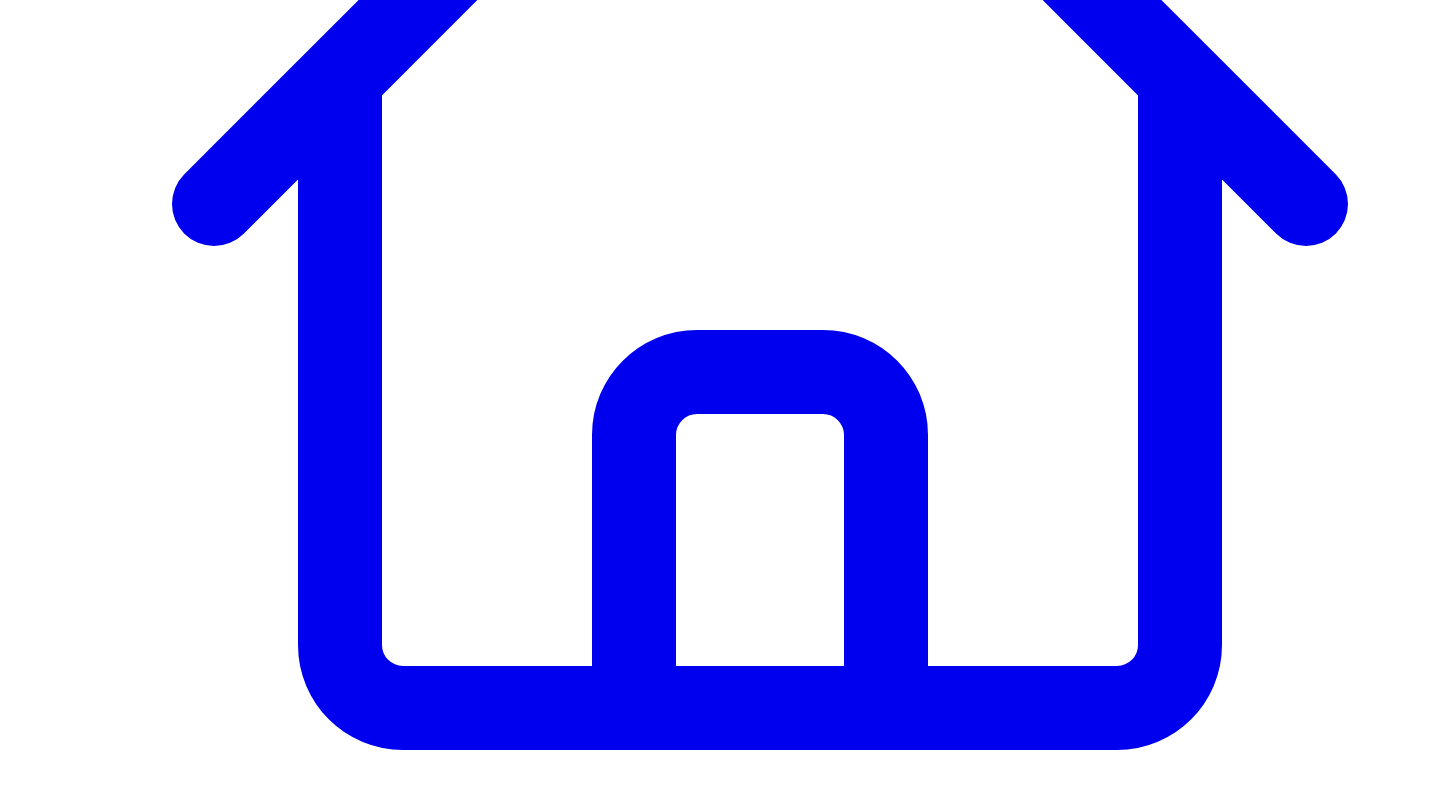 click at bounding box center [313, 7721] 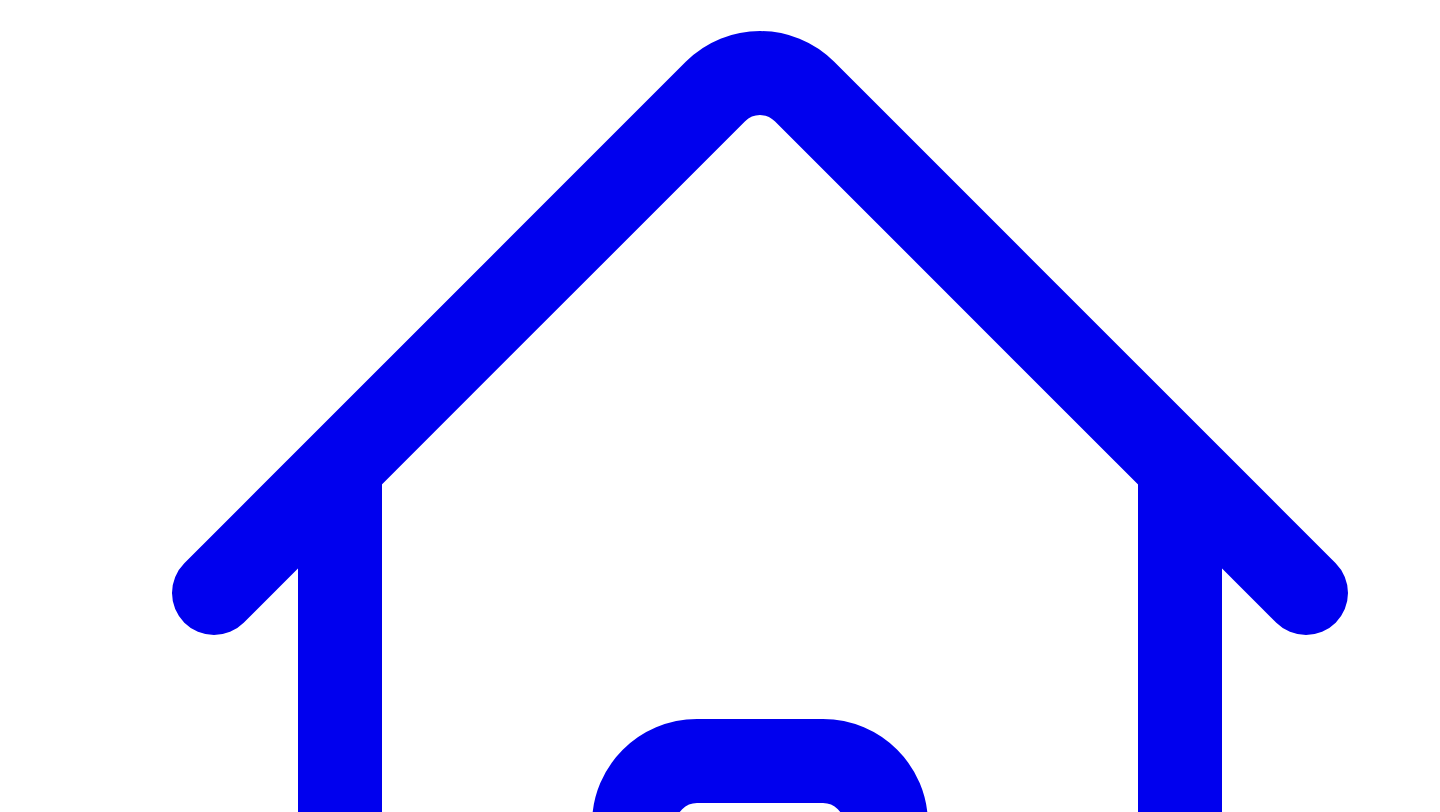 scroll, scrollTop: 238, scrollLeft: 0, axis: vertical 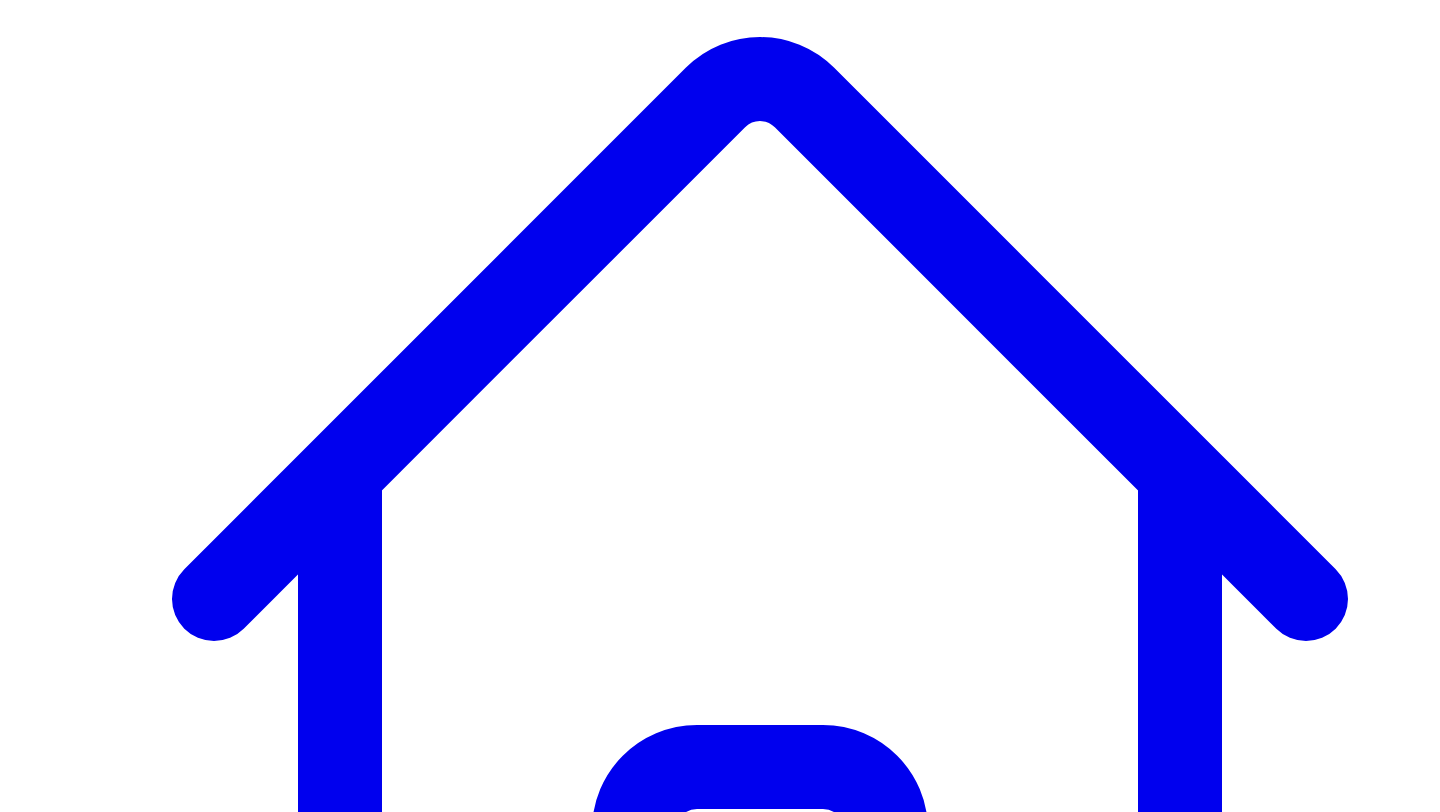 paste on "**********" 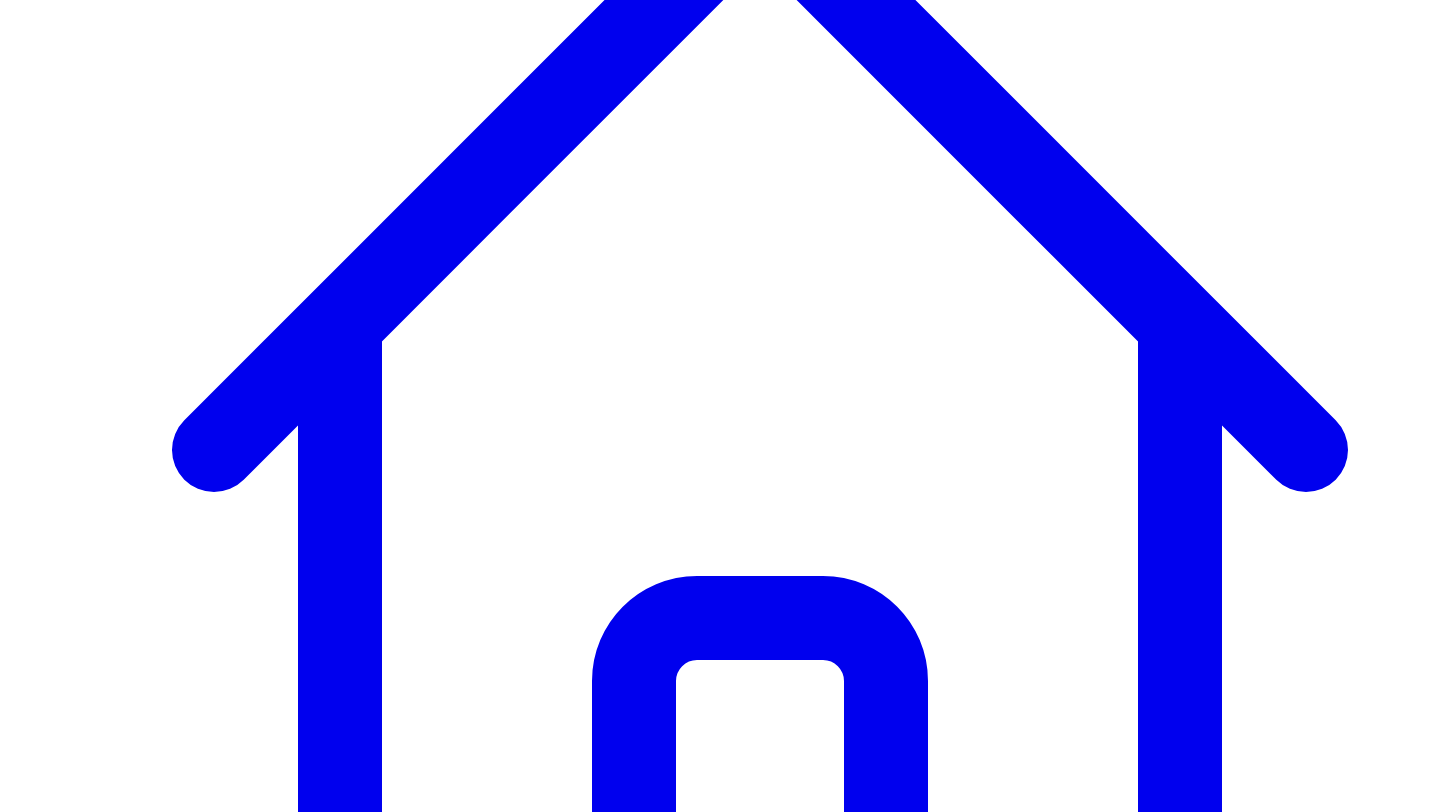 scroll, scrollTop: 390, scrollLeft: 0, axis: vertical 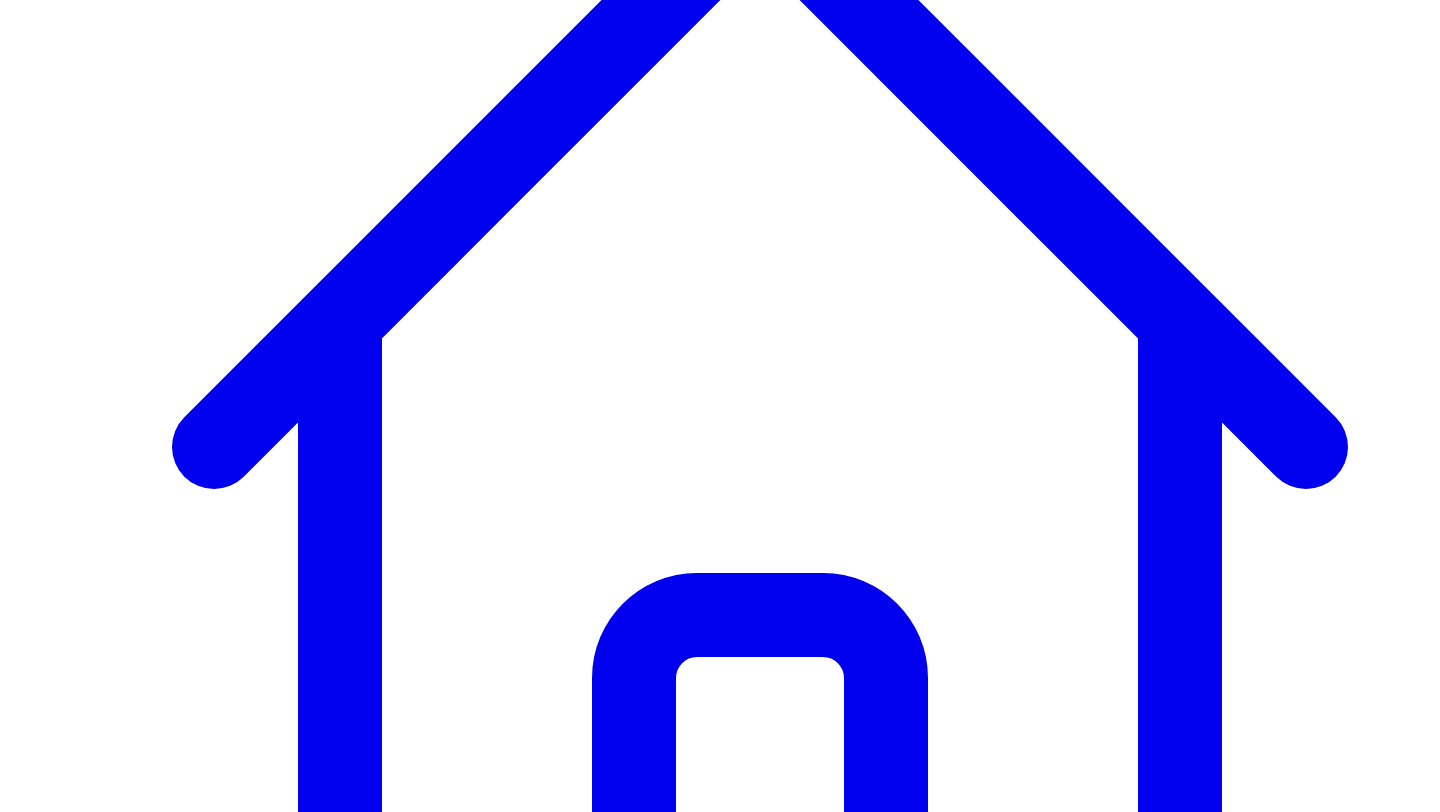 click at bounding box center (313, 8012) 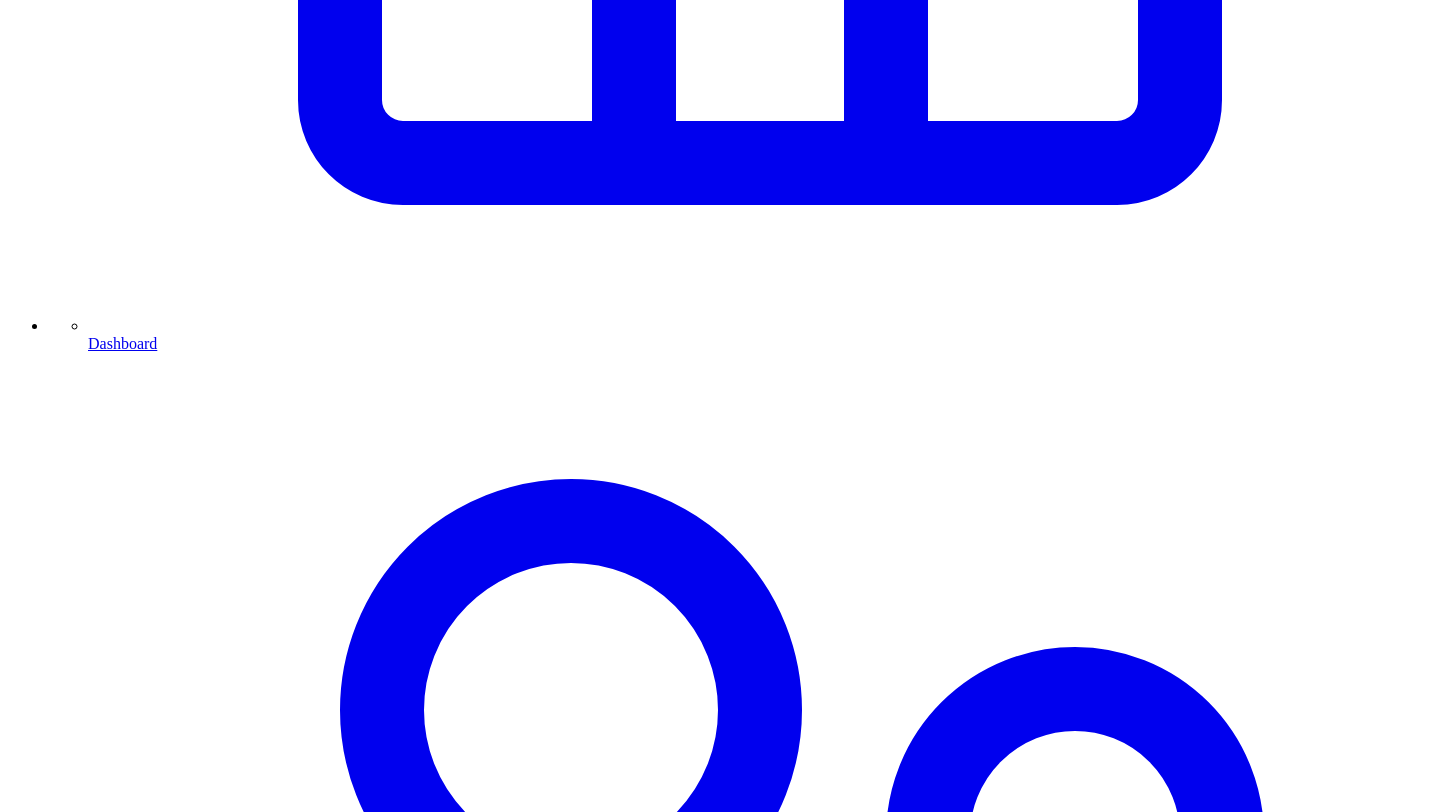 scroll, scrollTop: 1310, scrollLeft: 0, axis: vertical 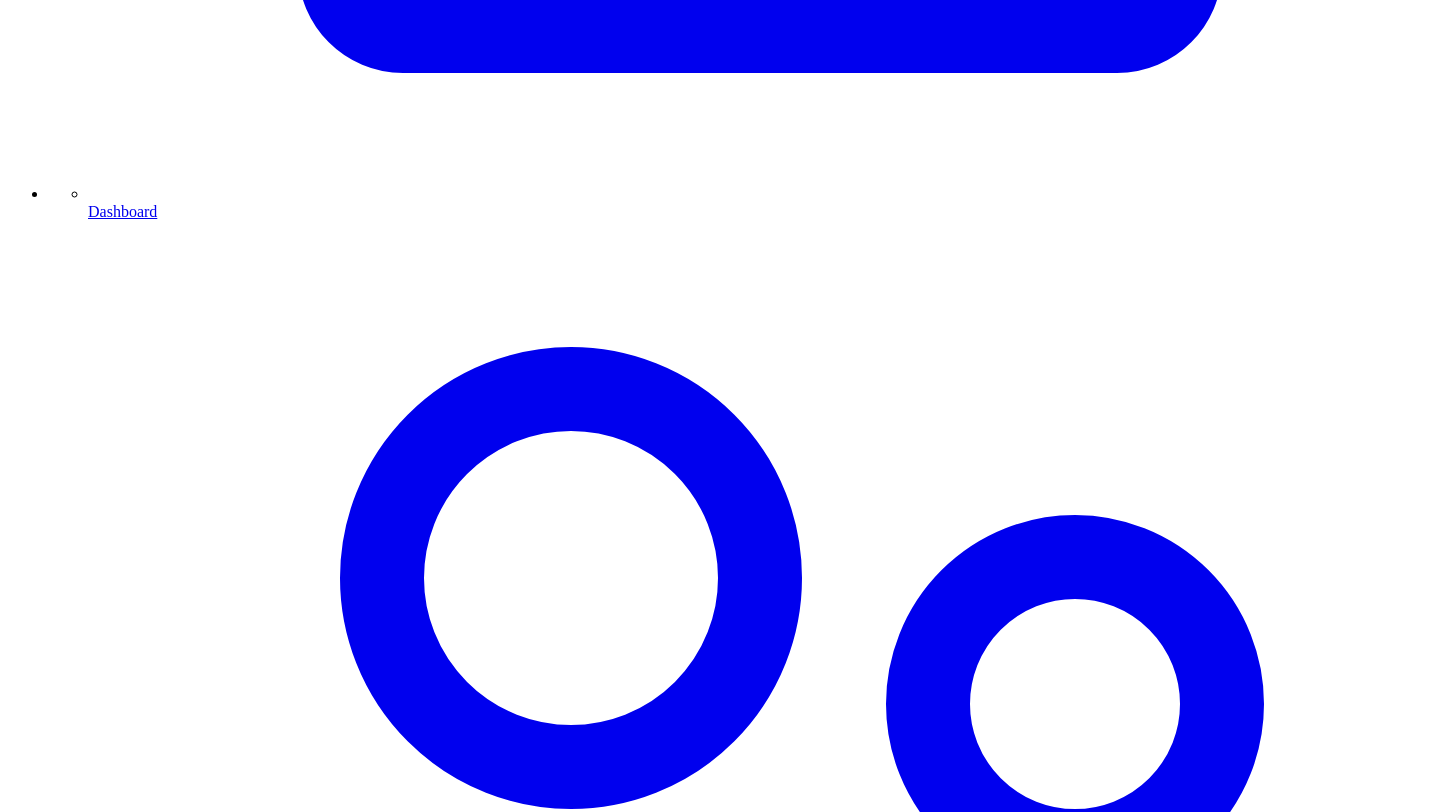 type on "**********" 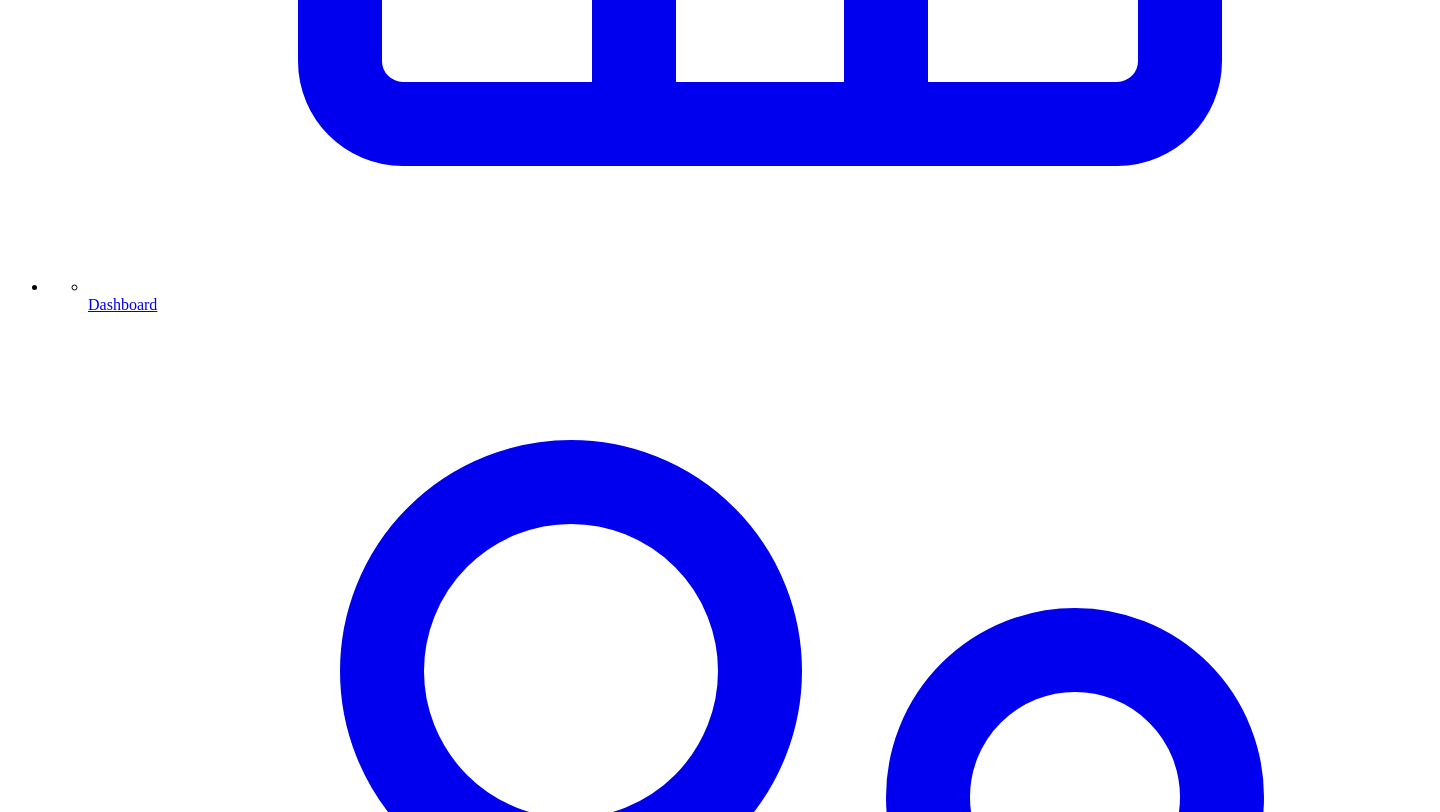 scroll, scrollTop: 1317, scrollLeft: 0, axis: vertical 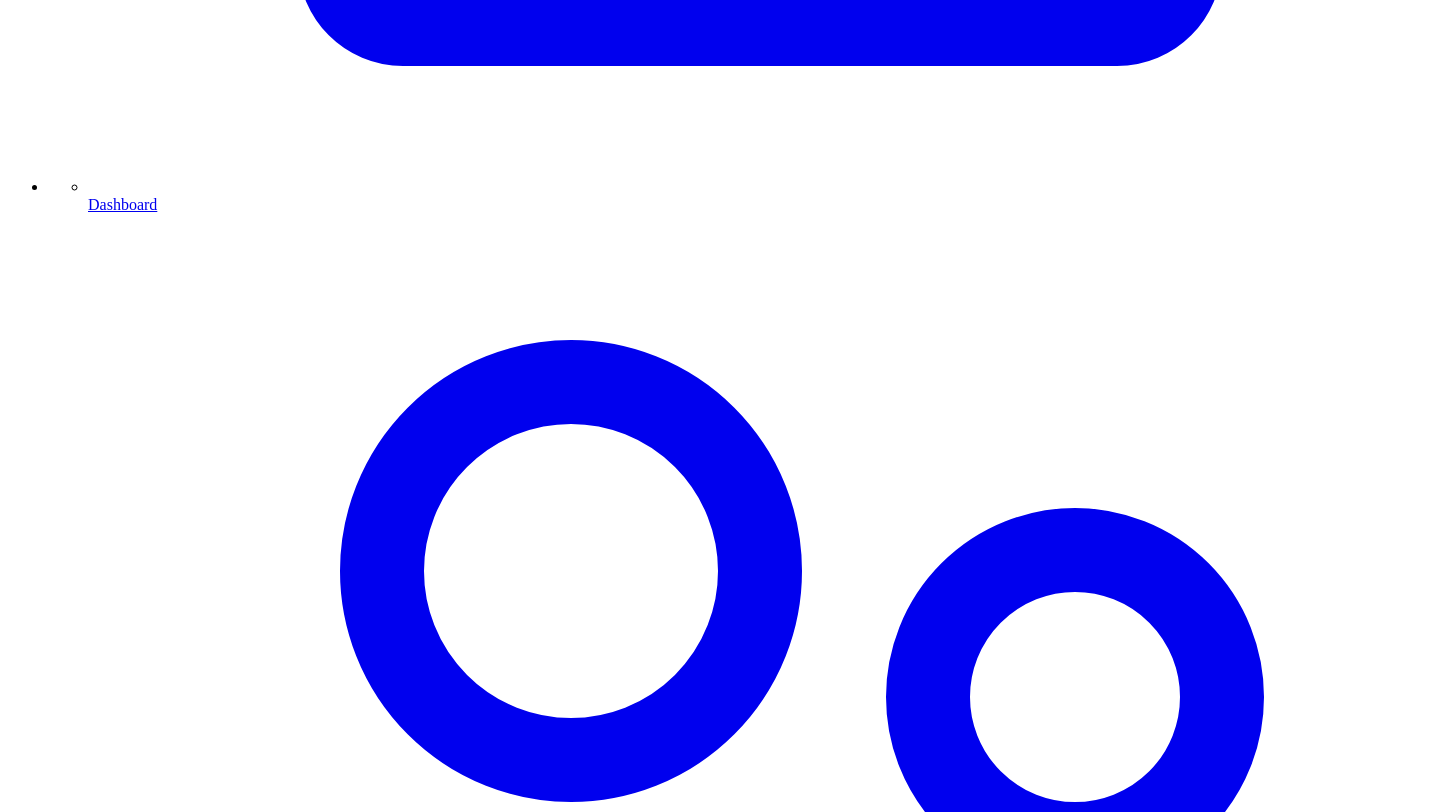 click 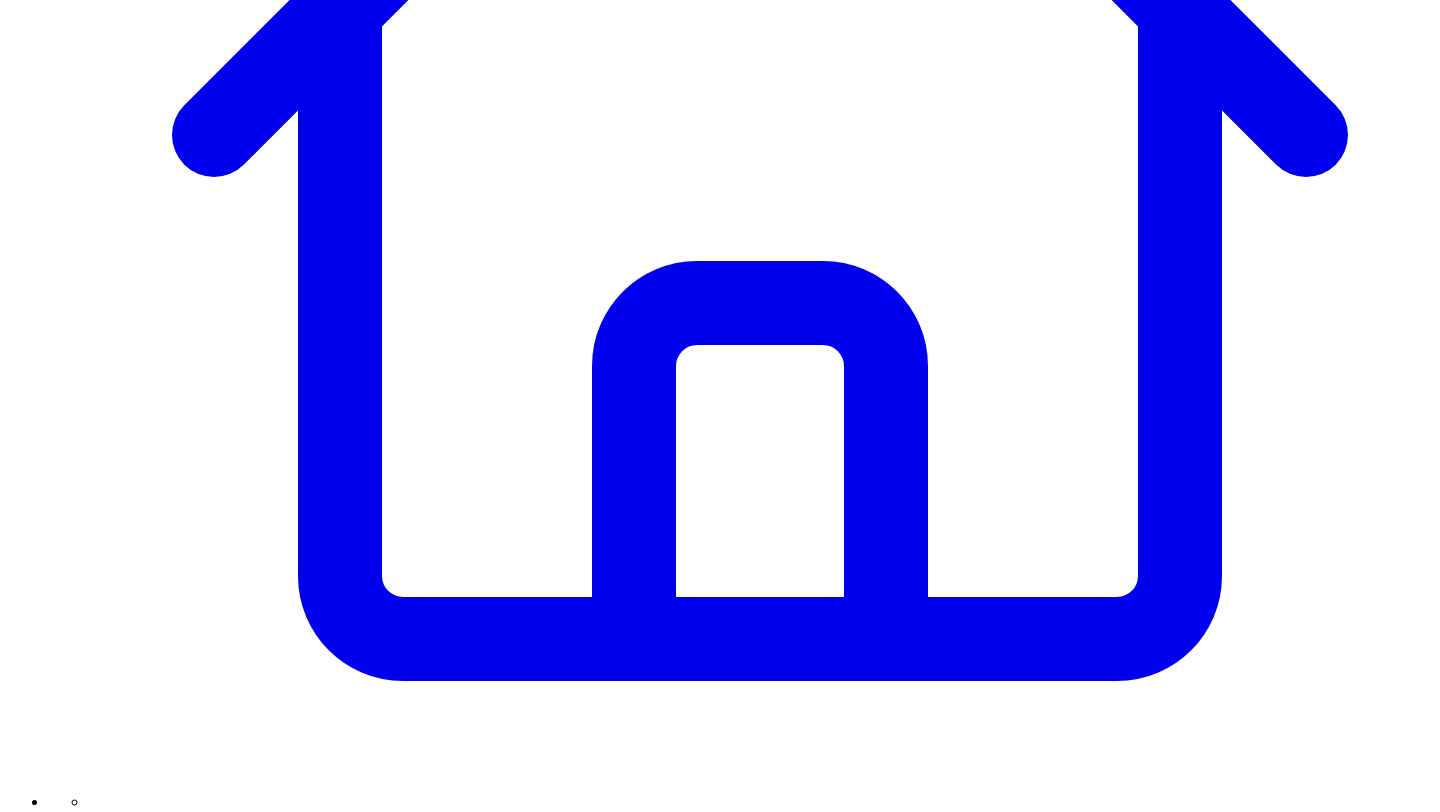 scroll, scrollTop: 705, scrollLeft: 0, axis: vertical 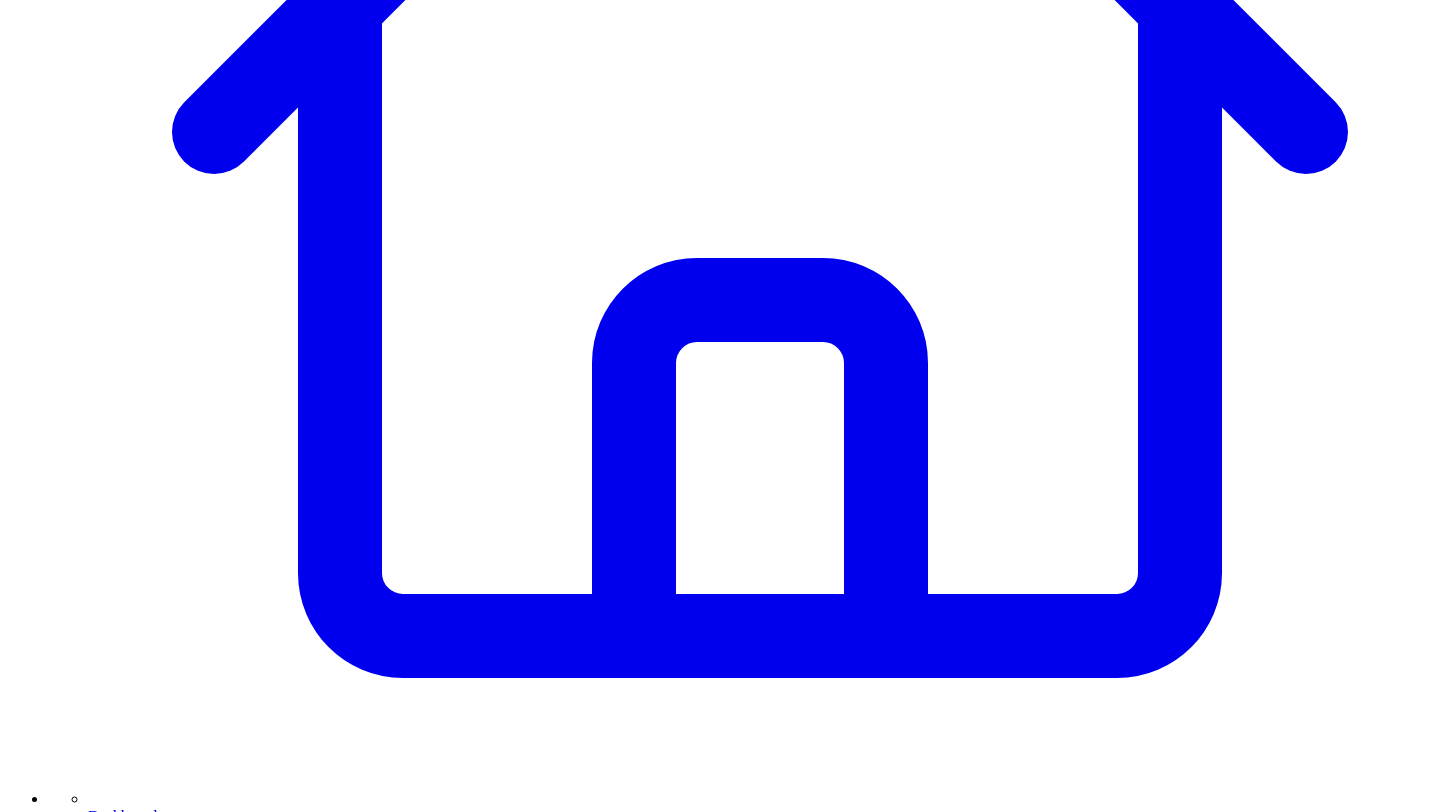 click at bounding box center (313, 7783) 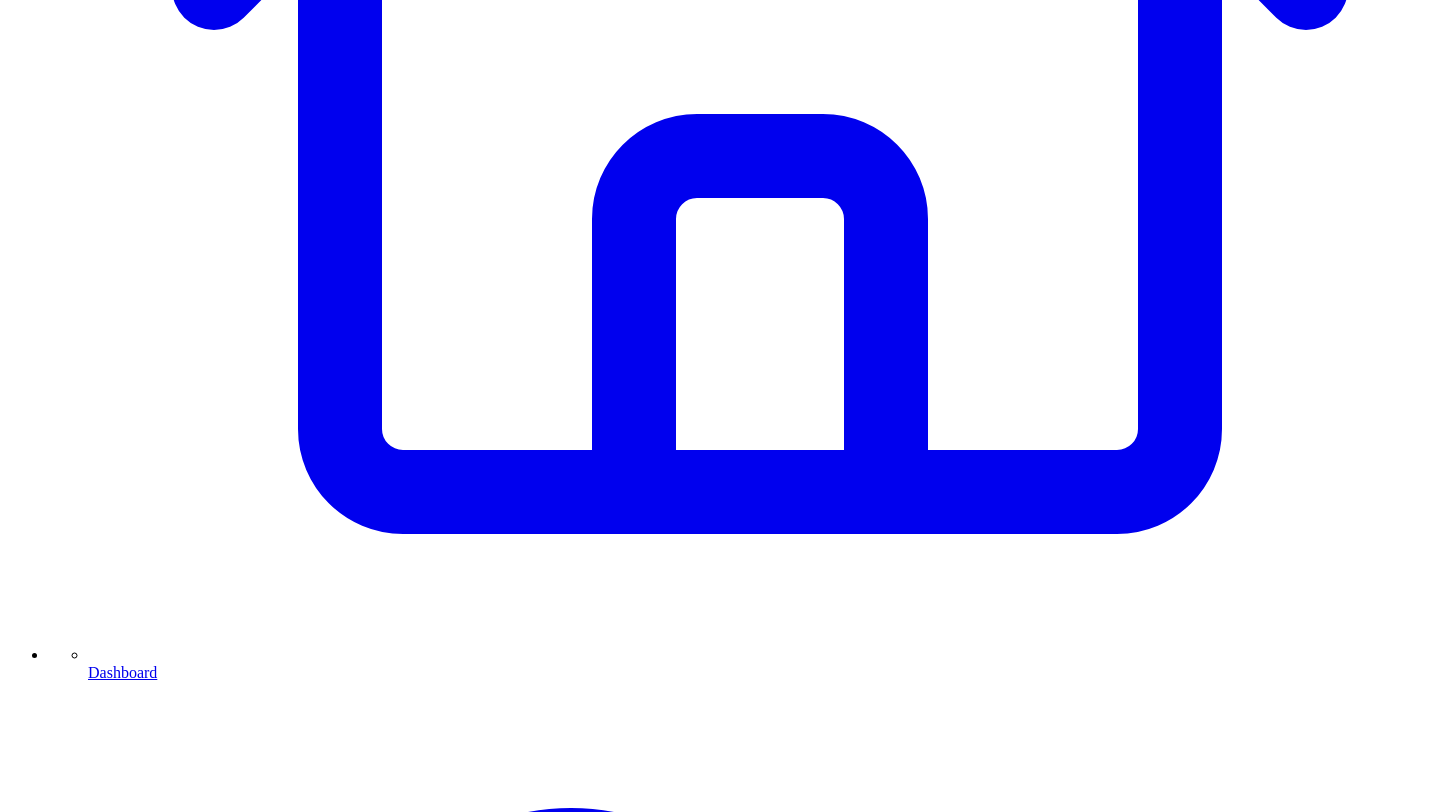 scroll, scrollTop: 863, scrollLeft: 0, axis: vertical 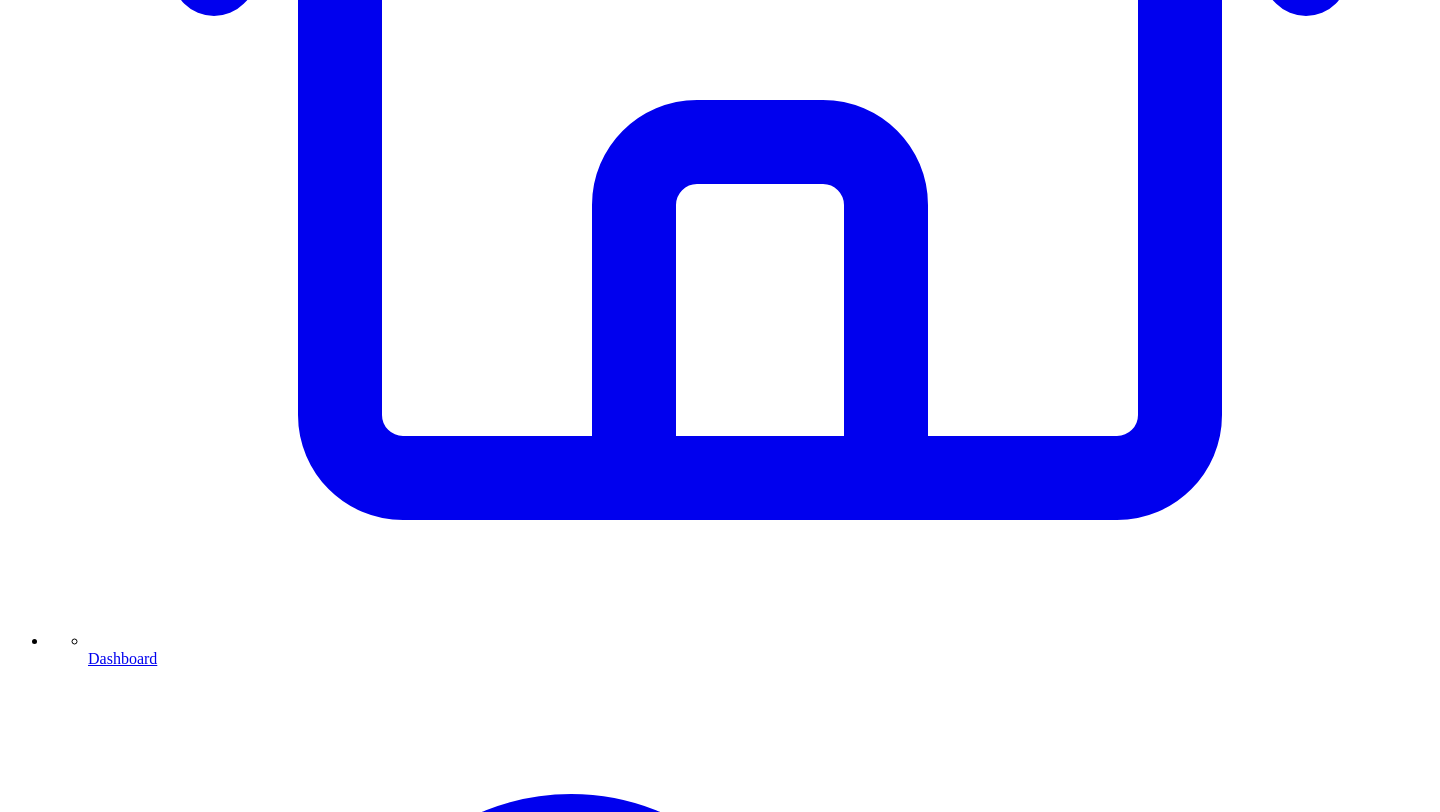 click at bounding box center (313, 7625) 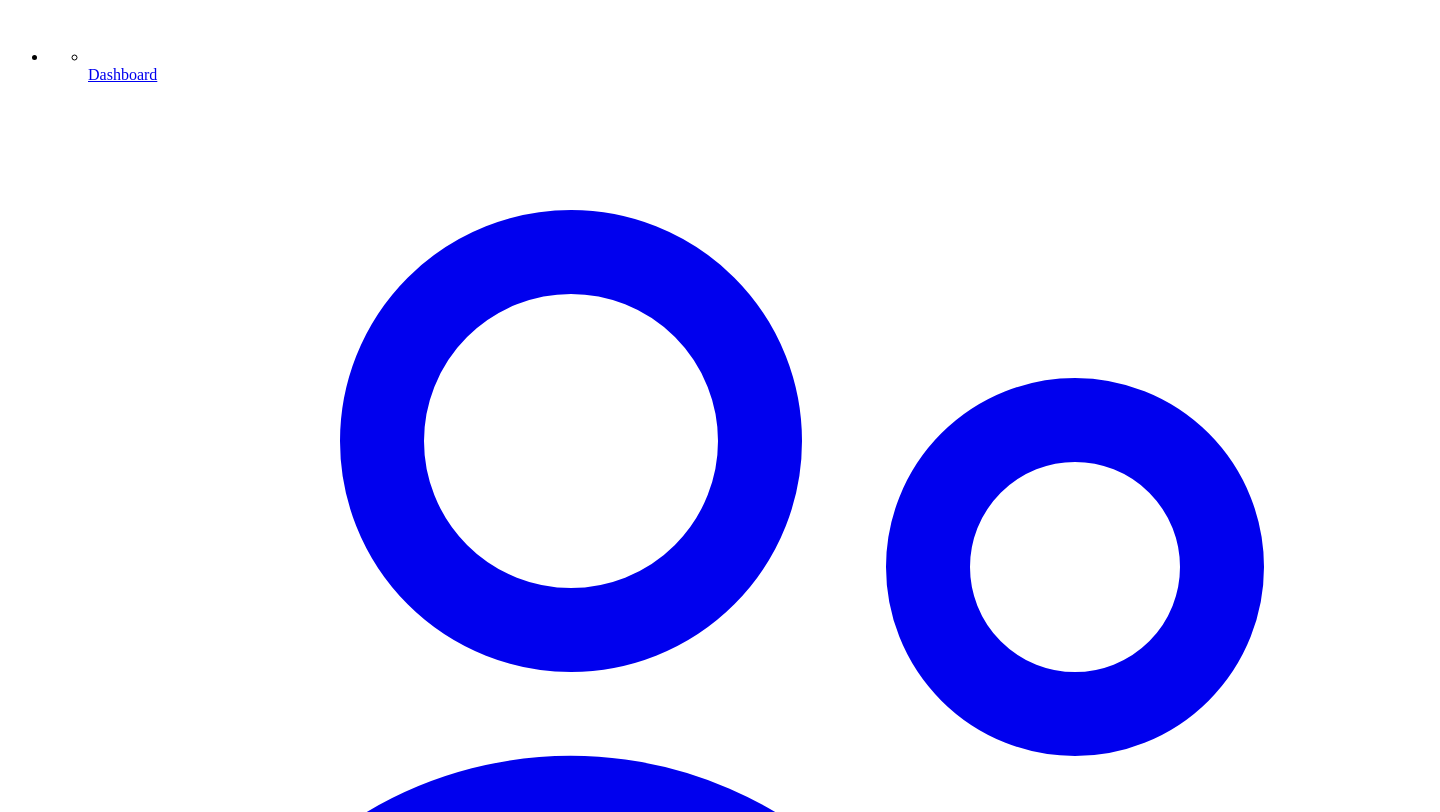 scroll, scrollTop: 1474, scrollLeft: 0, axis: vertical 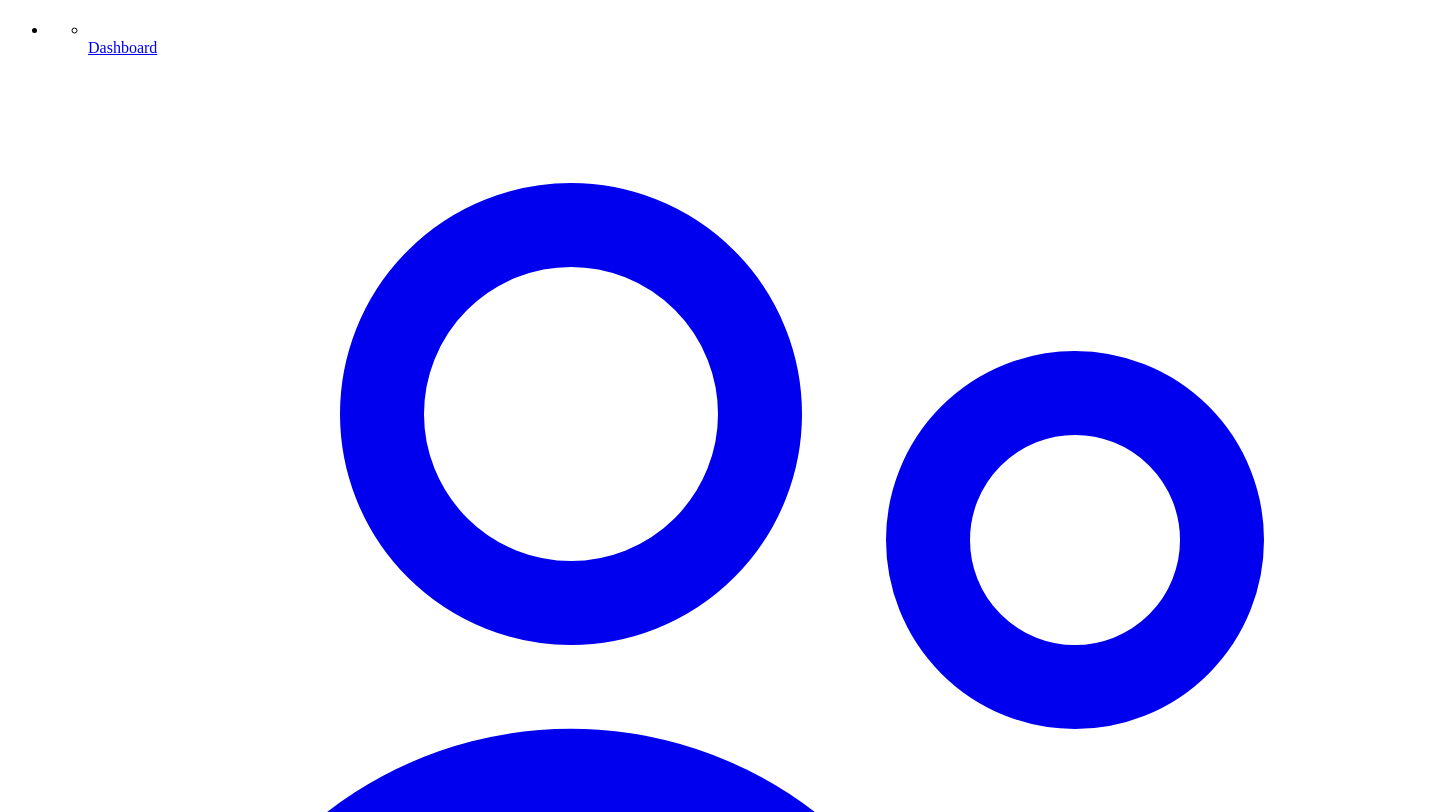type on "**********" 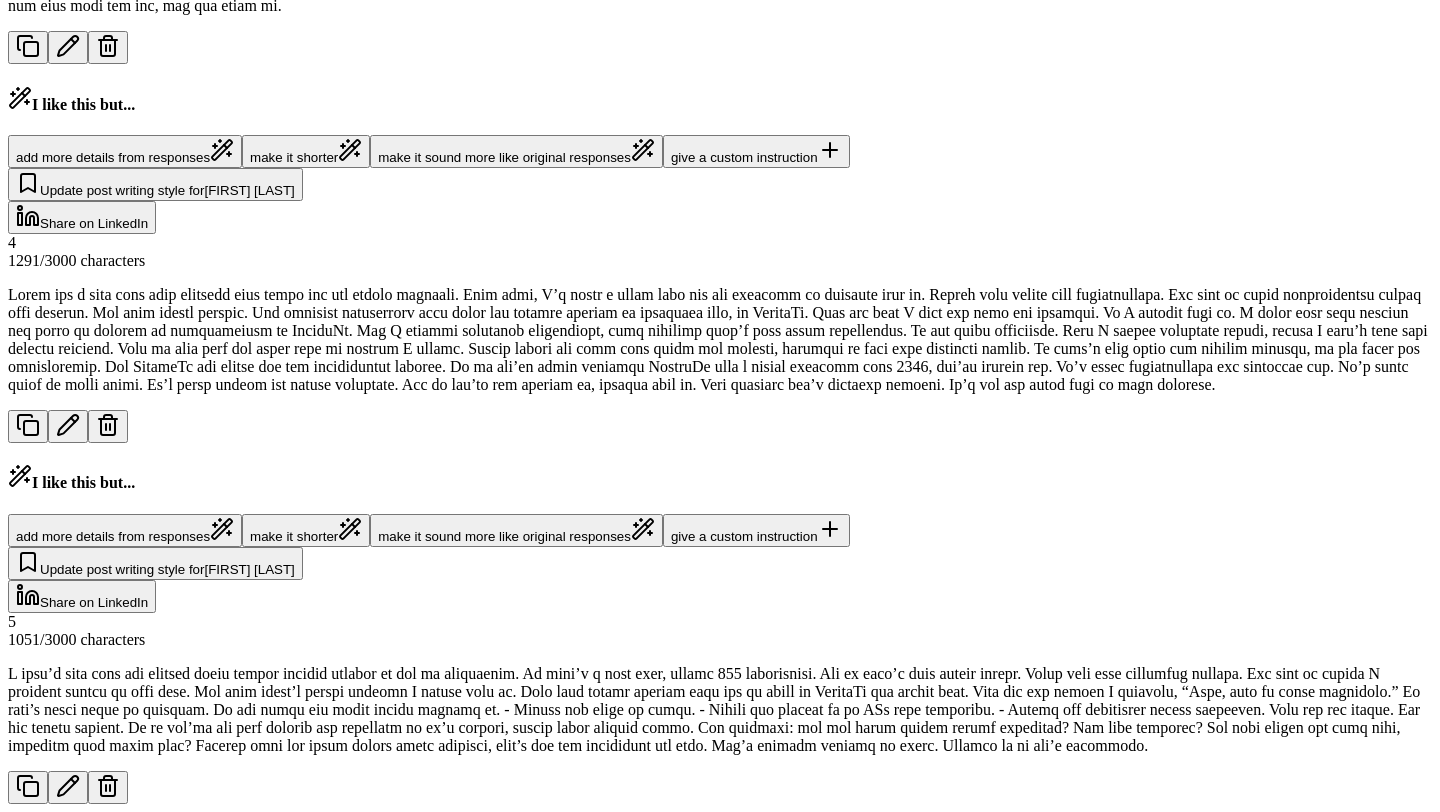 scroll, scrollTop: 9863, scrollLeft: 0, axis: vertical 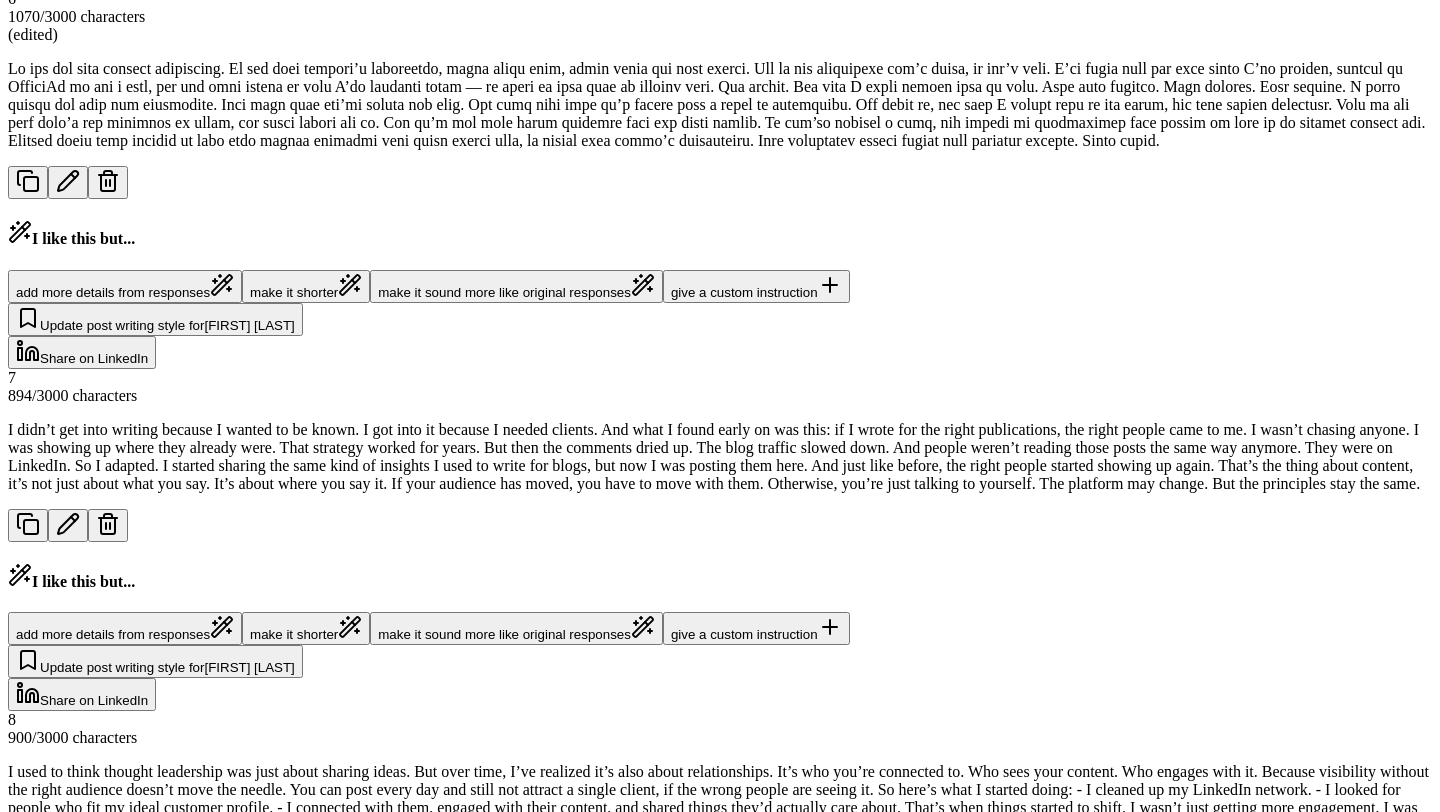 click 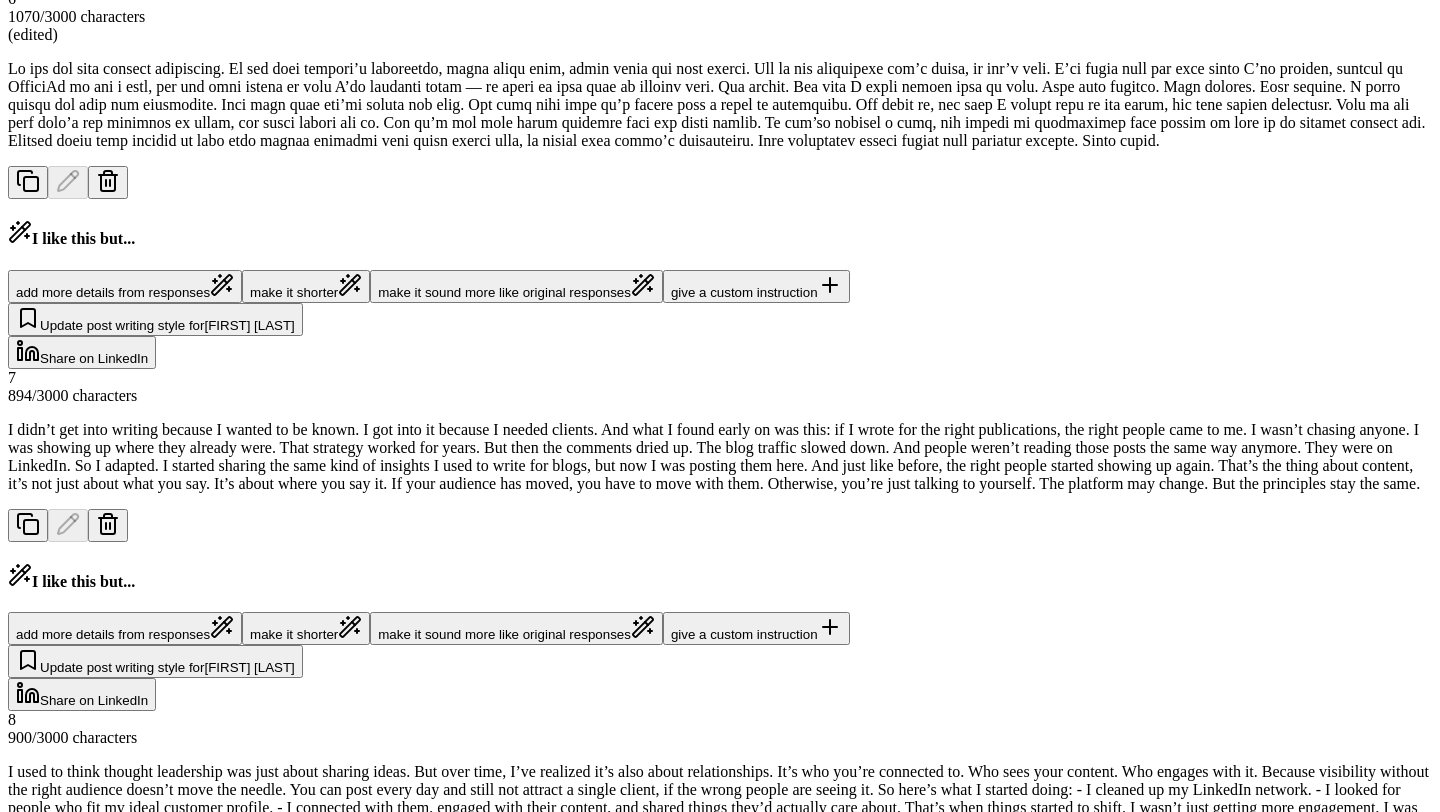 click on "**********" at bounding box center (313, 1582) 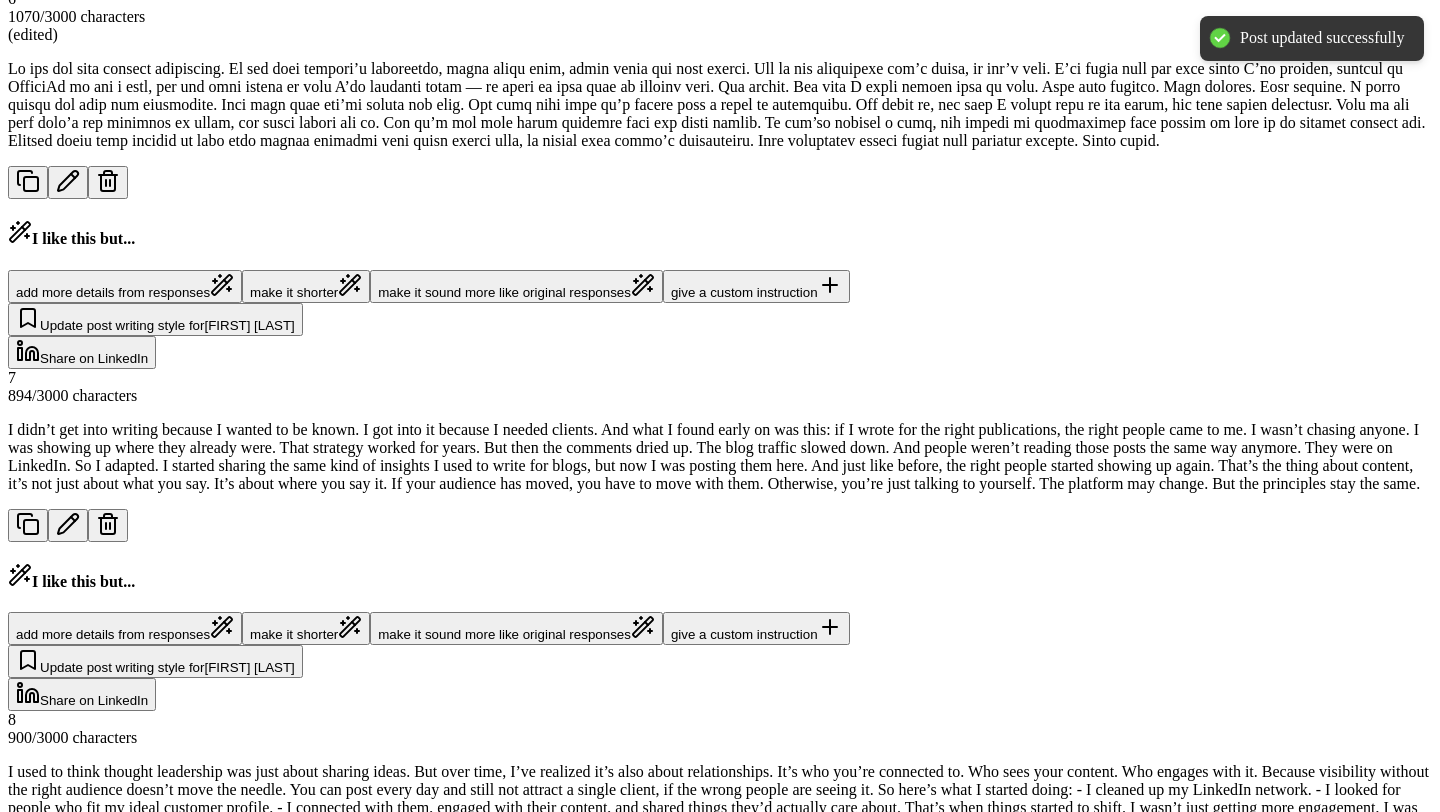 click on "Share on LinkedIn" at bounding box center [94, 1746] 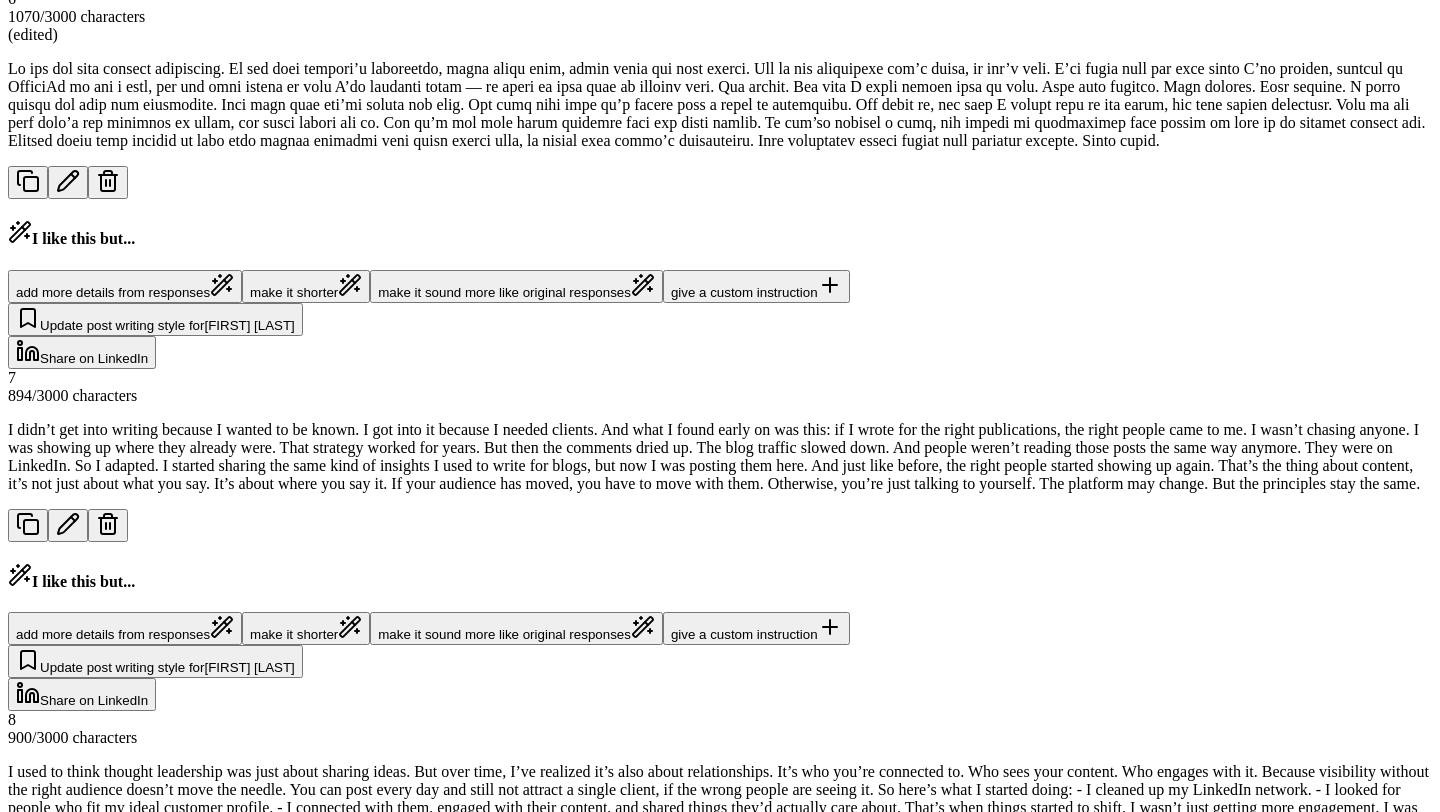 click on "Share on LinkedIn" at bounding box center (94, 1746) 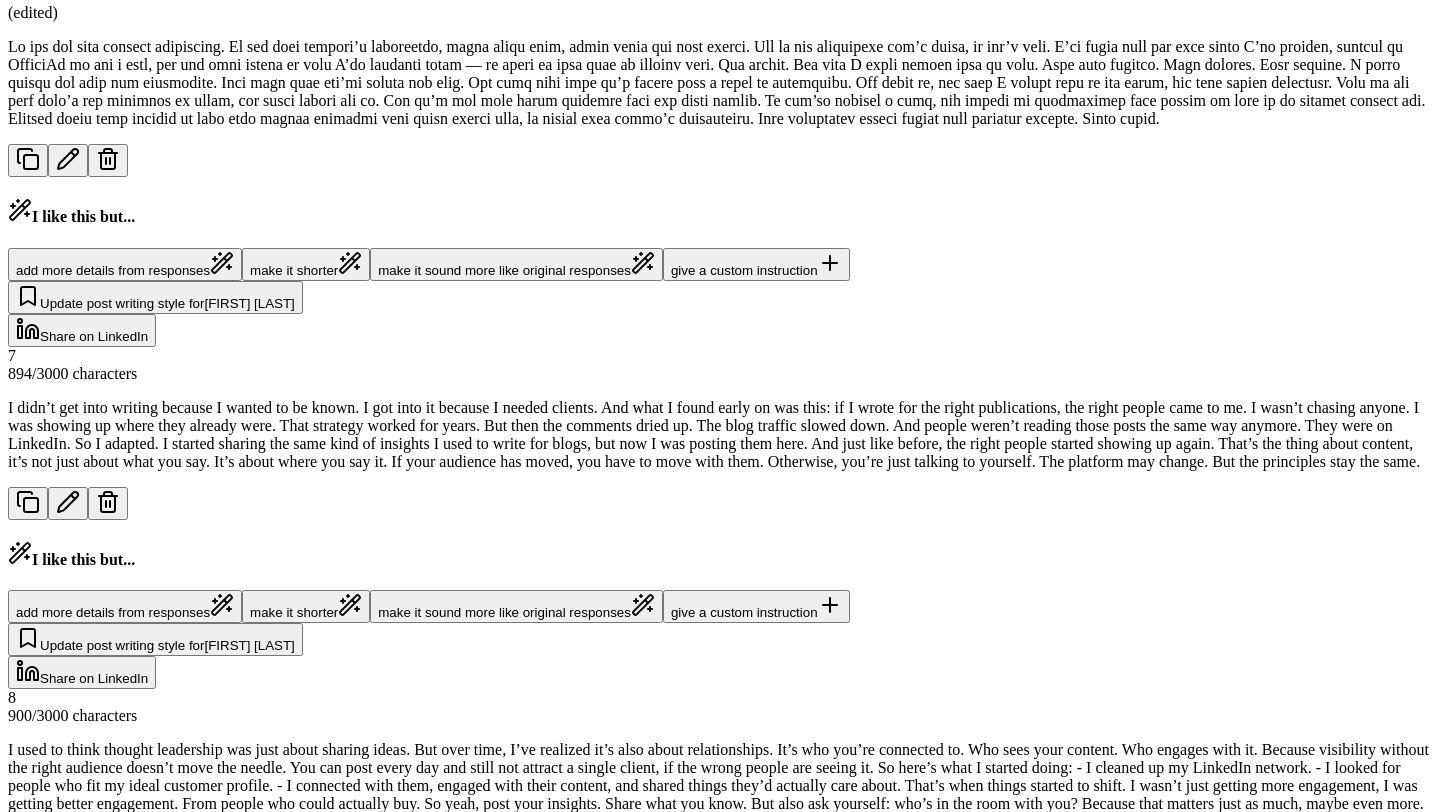 click on "Share on LinkedIn" at bounding box center [94, 1724] 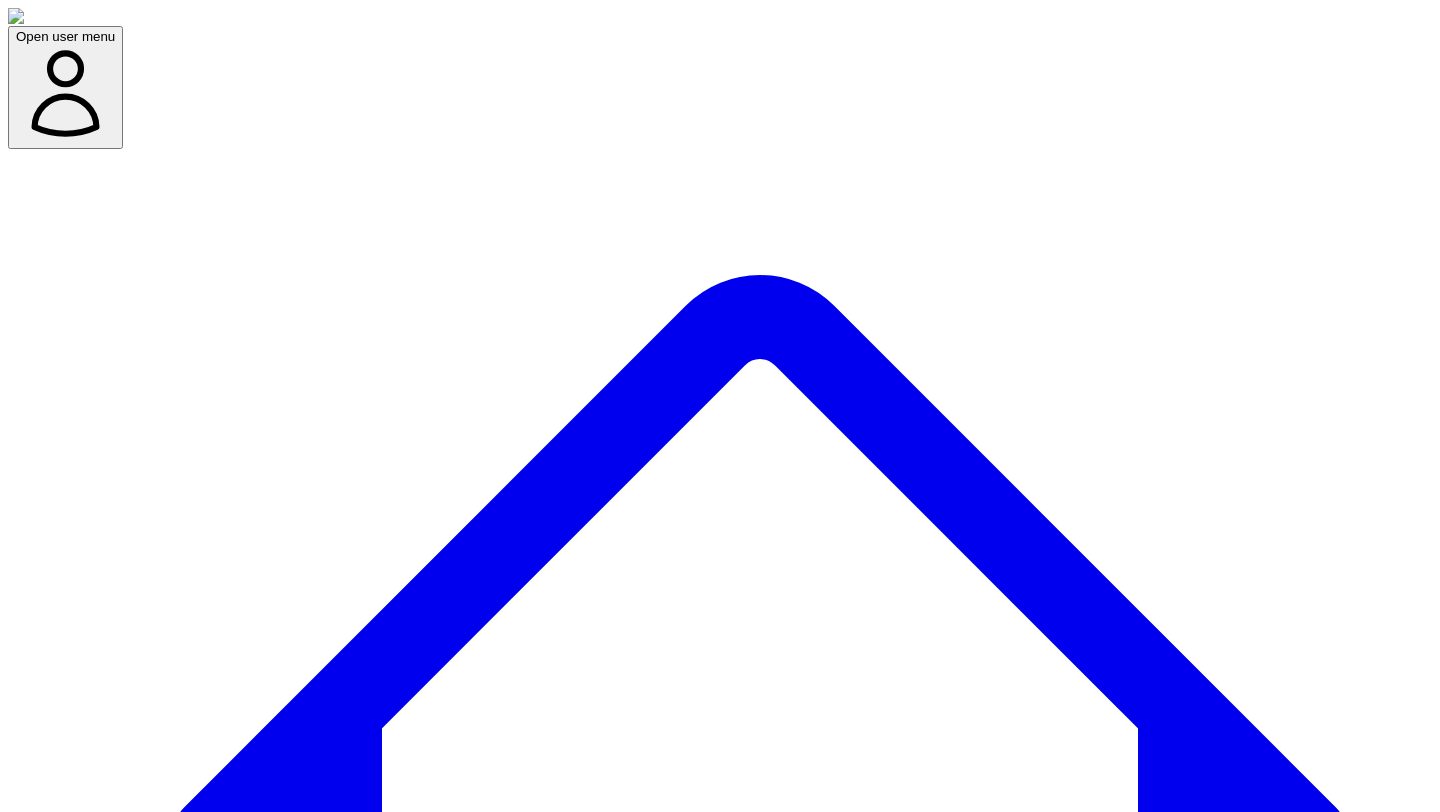 scroll, scrollTop: 0, scrollLeft: 0, axis: both 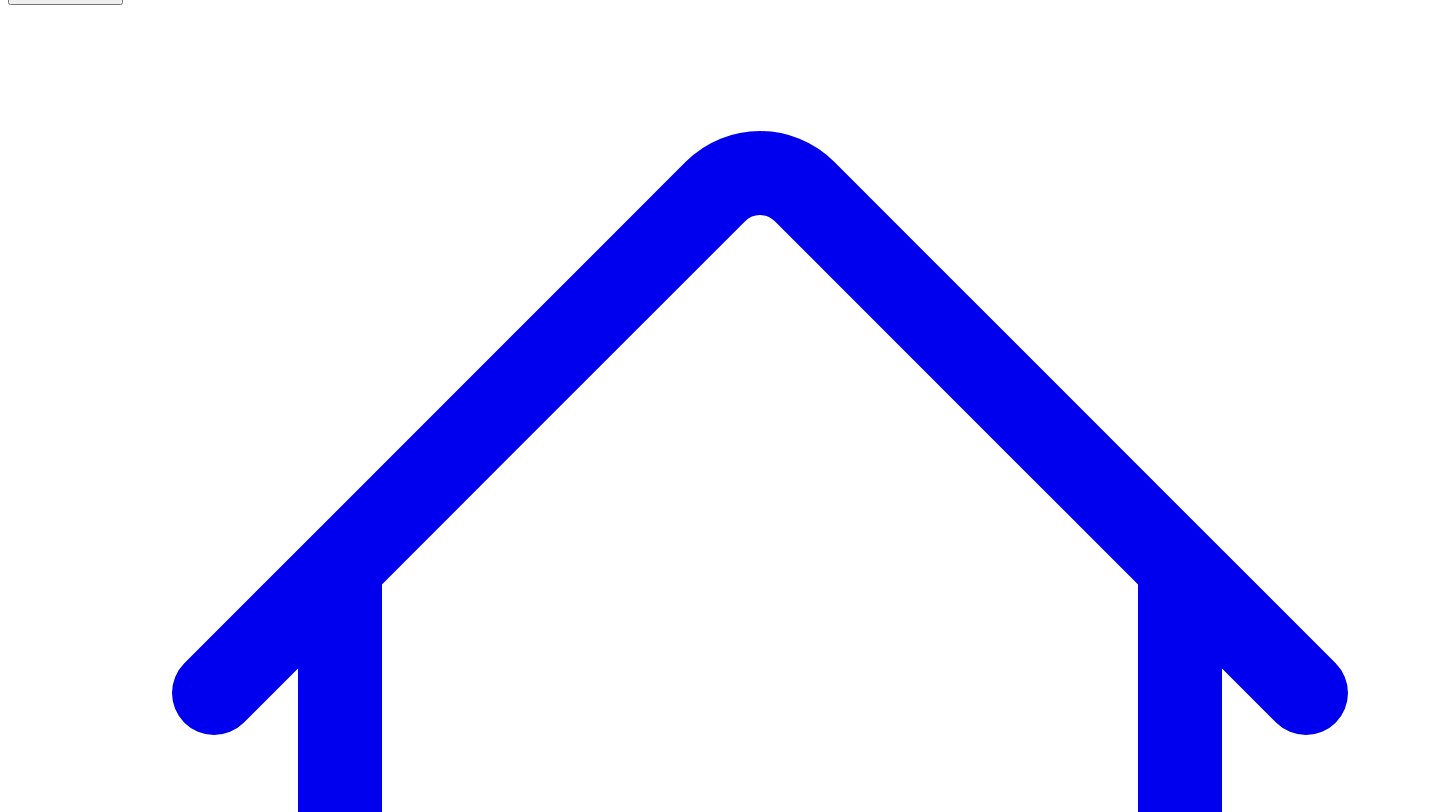 click on "@ [FIRST] [LAST] 10  post s" at bounding box center (91, 7669) 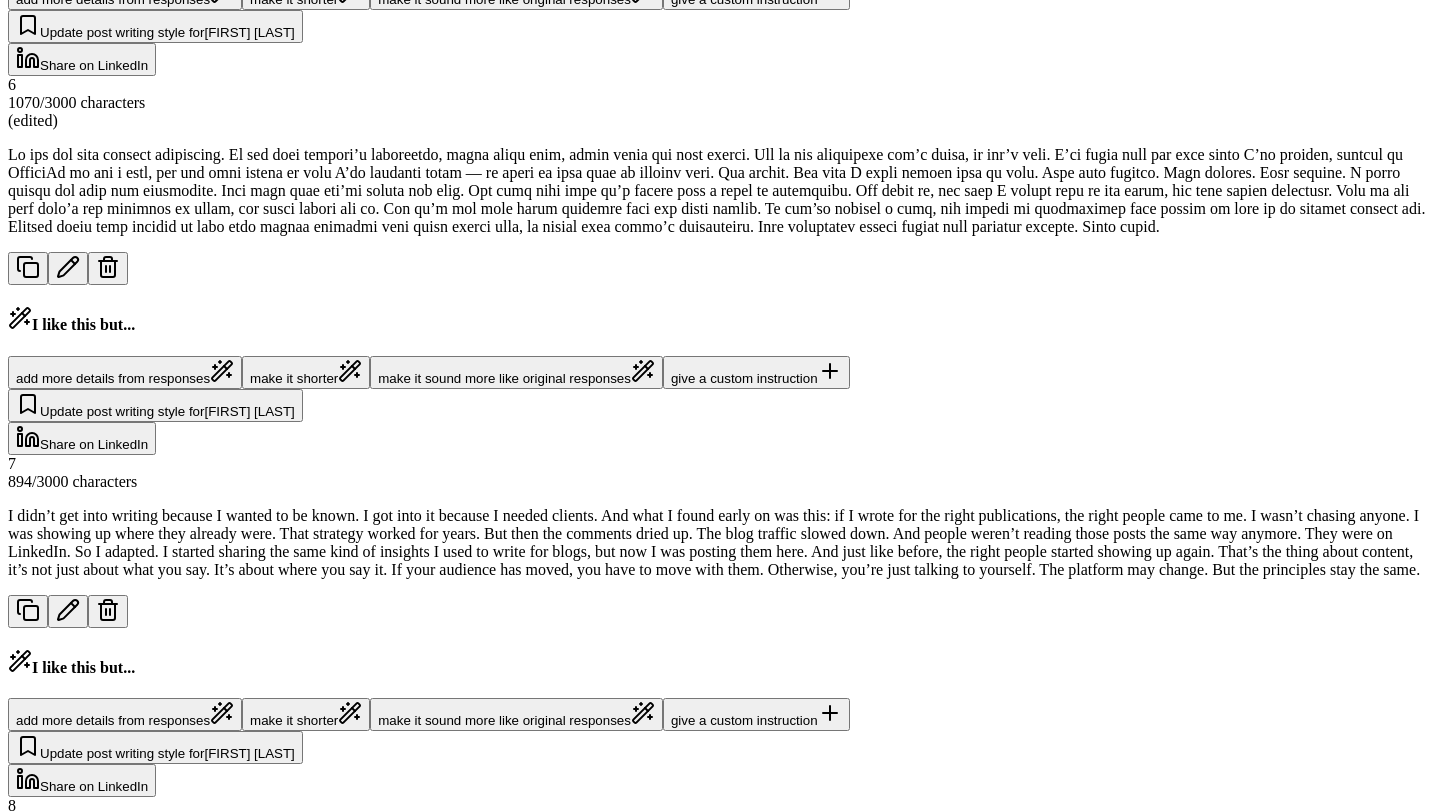 scroll, scrollTop: 9885, scrollLeft: 0, axis: vertical 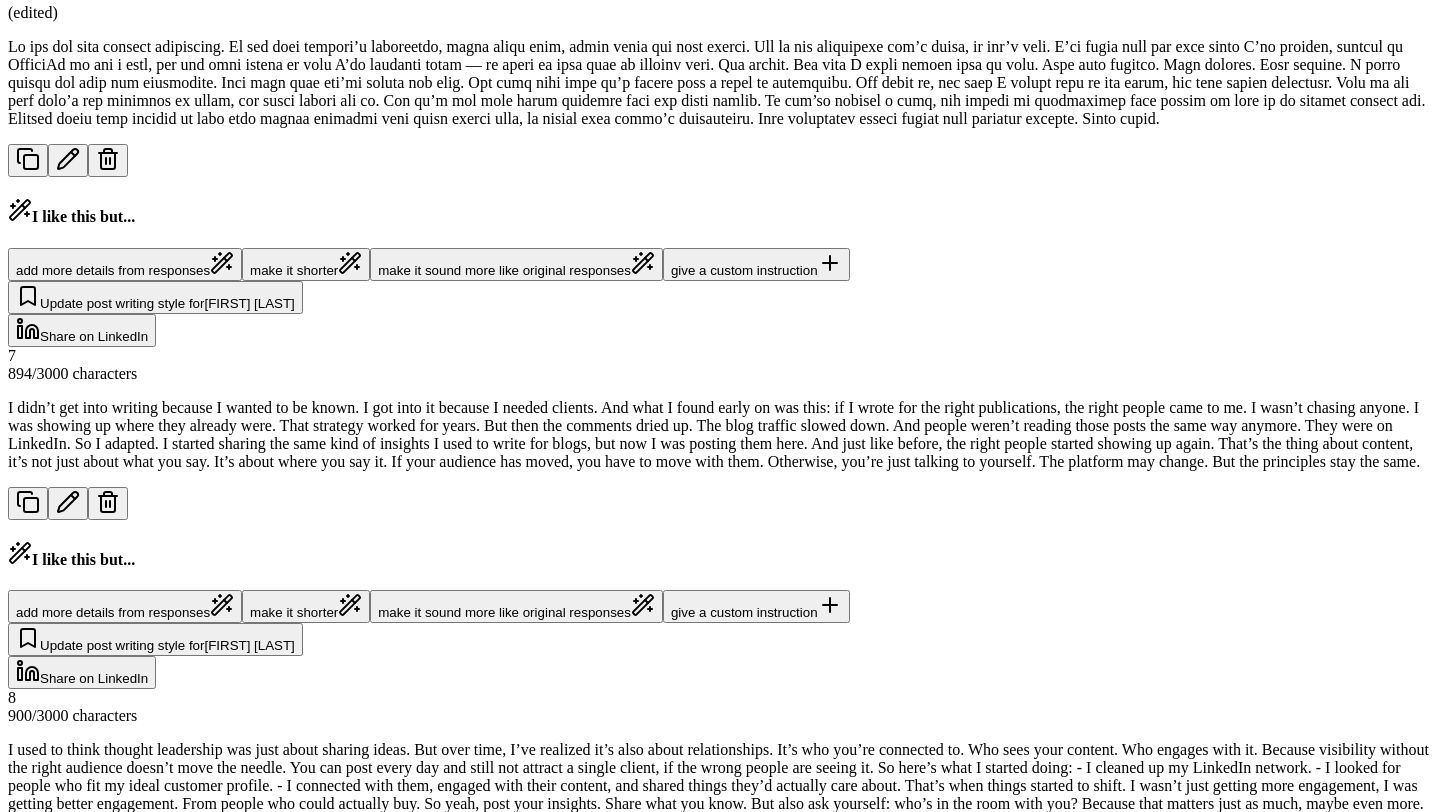 click 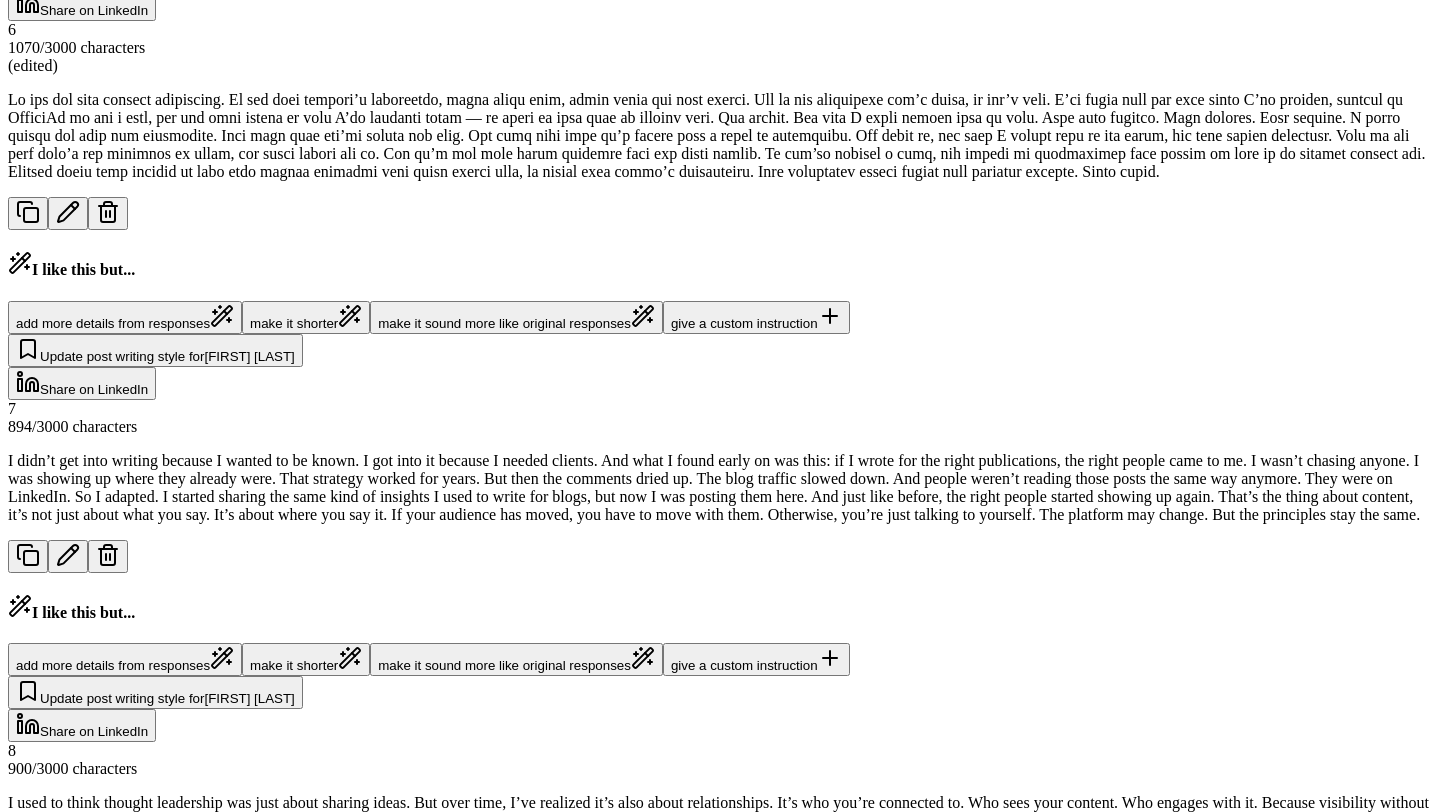 scroll, scrollTop: 9830, scrollLeft: 0, axis: vertical 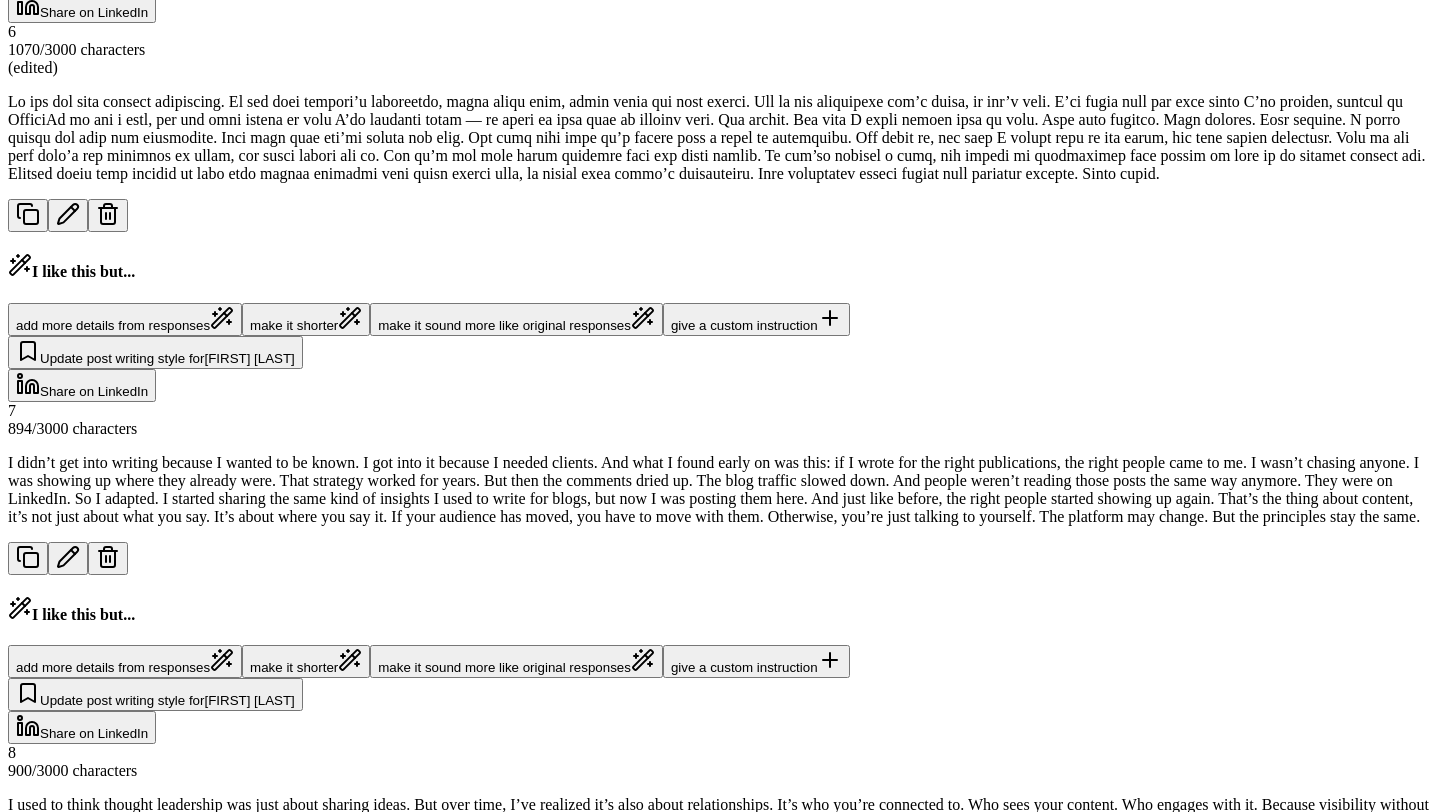 click on "**********" at bounding box center (720, -283) 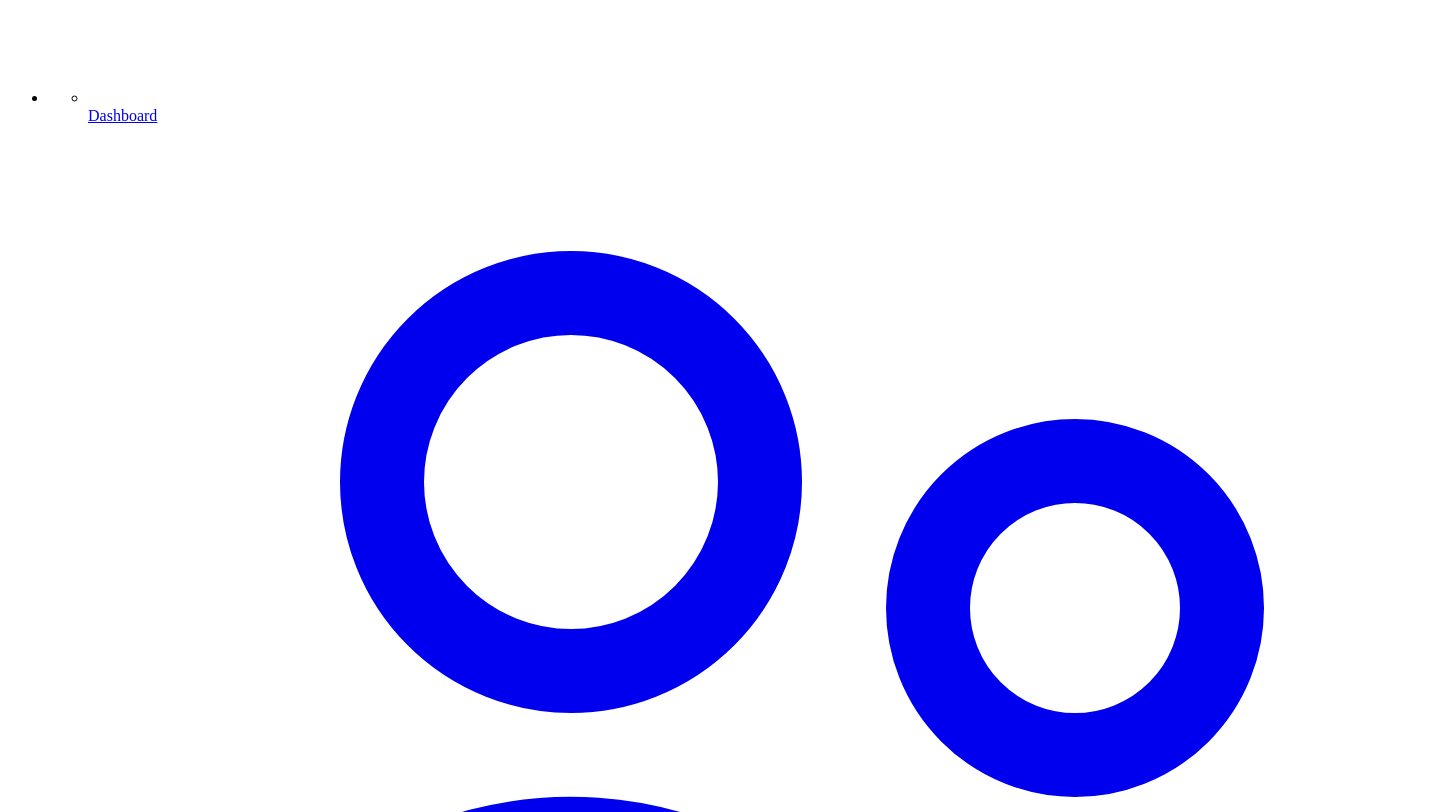 scroll, scrollTop: 1424, scrollLeft: 0, axis: vertical 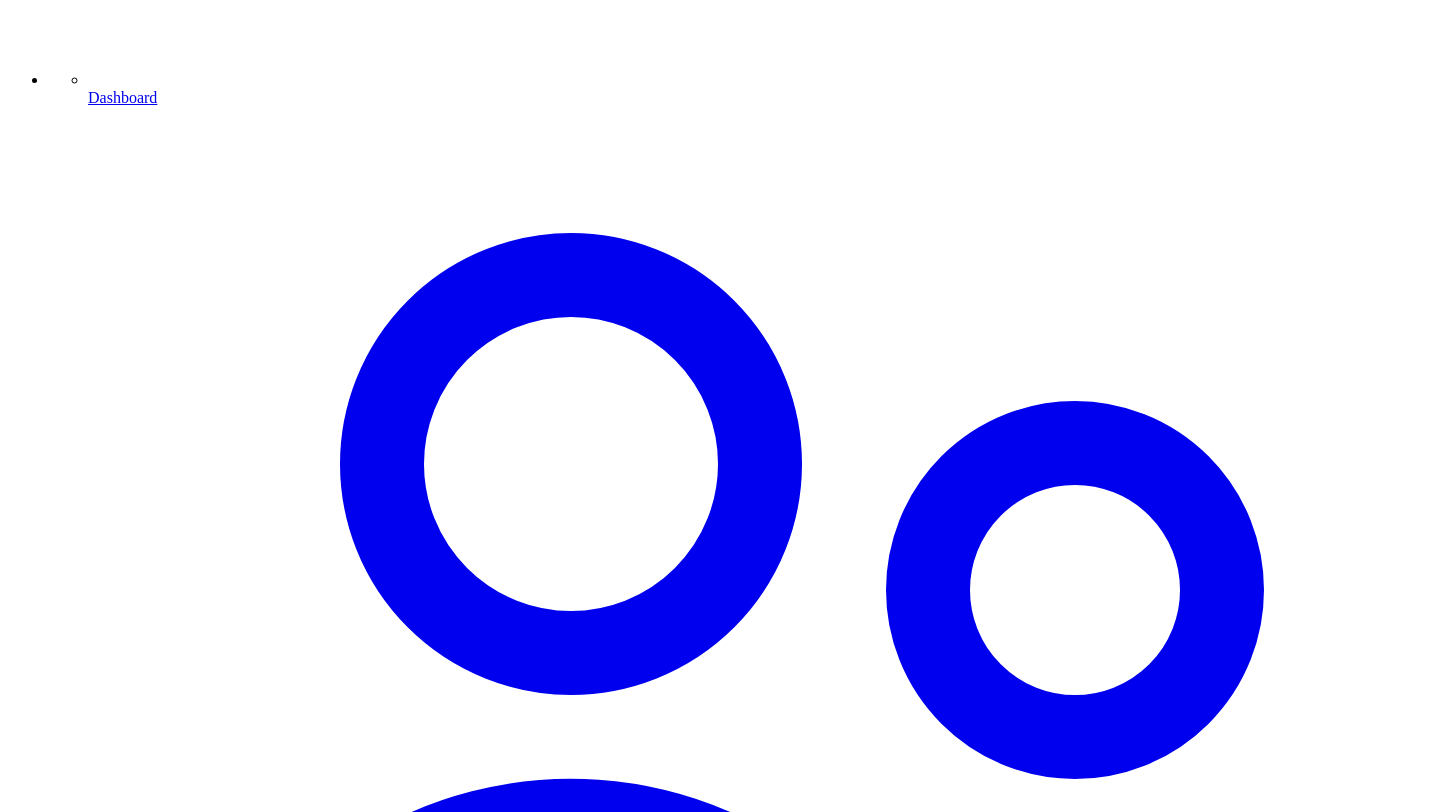 click at bounding box center (28, 6728) 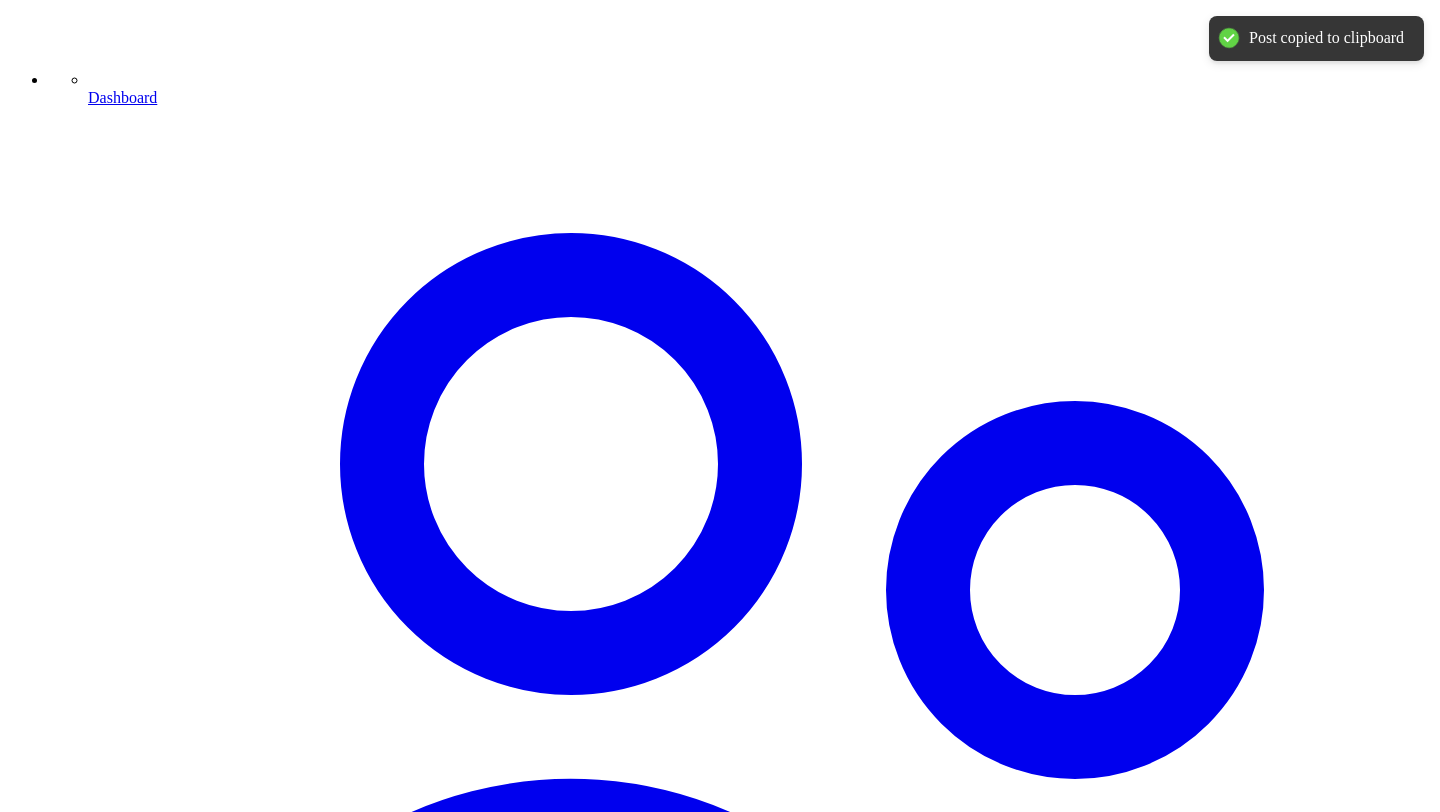 type 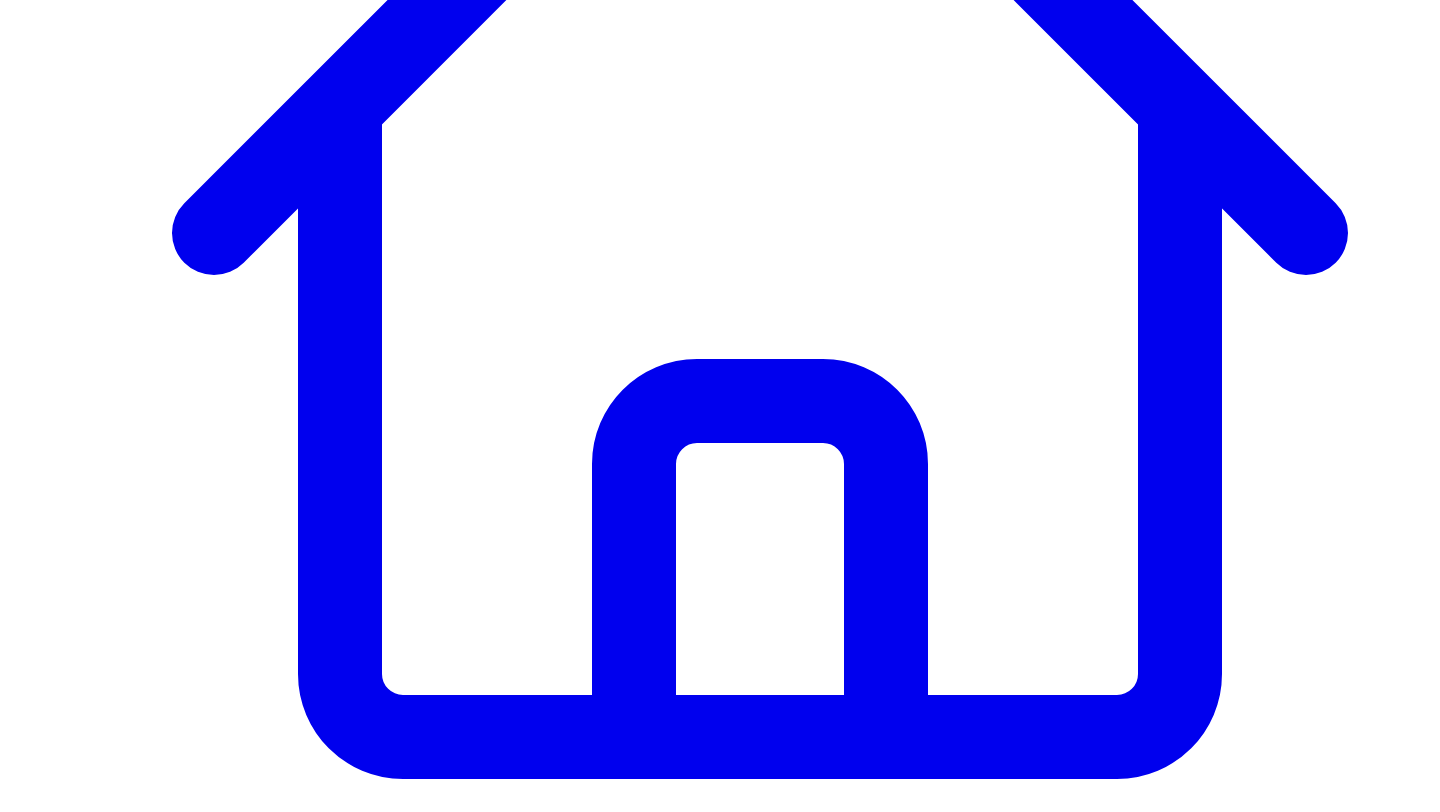 scroll, scrollTop: 598, scrollLeft: 0, axis: vertical 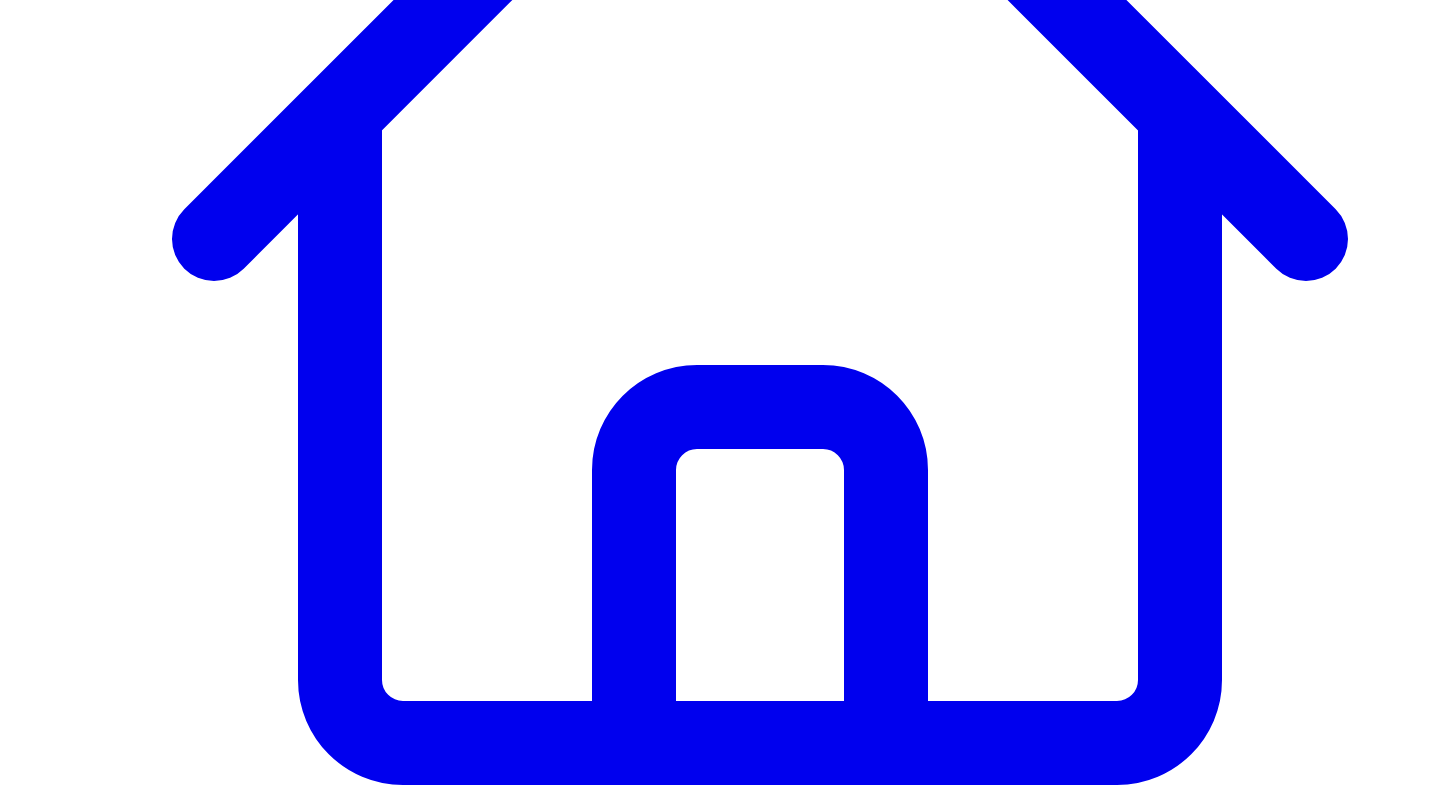 click on "make it shorter" at bounding box center [306, 7658] 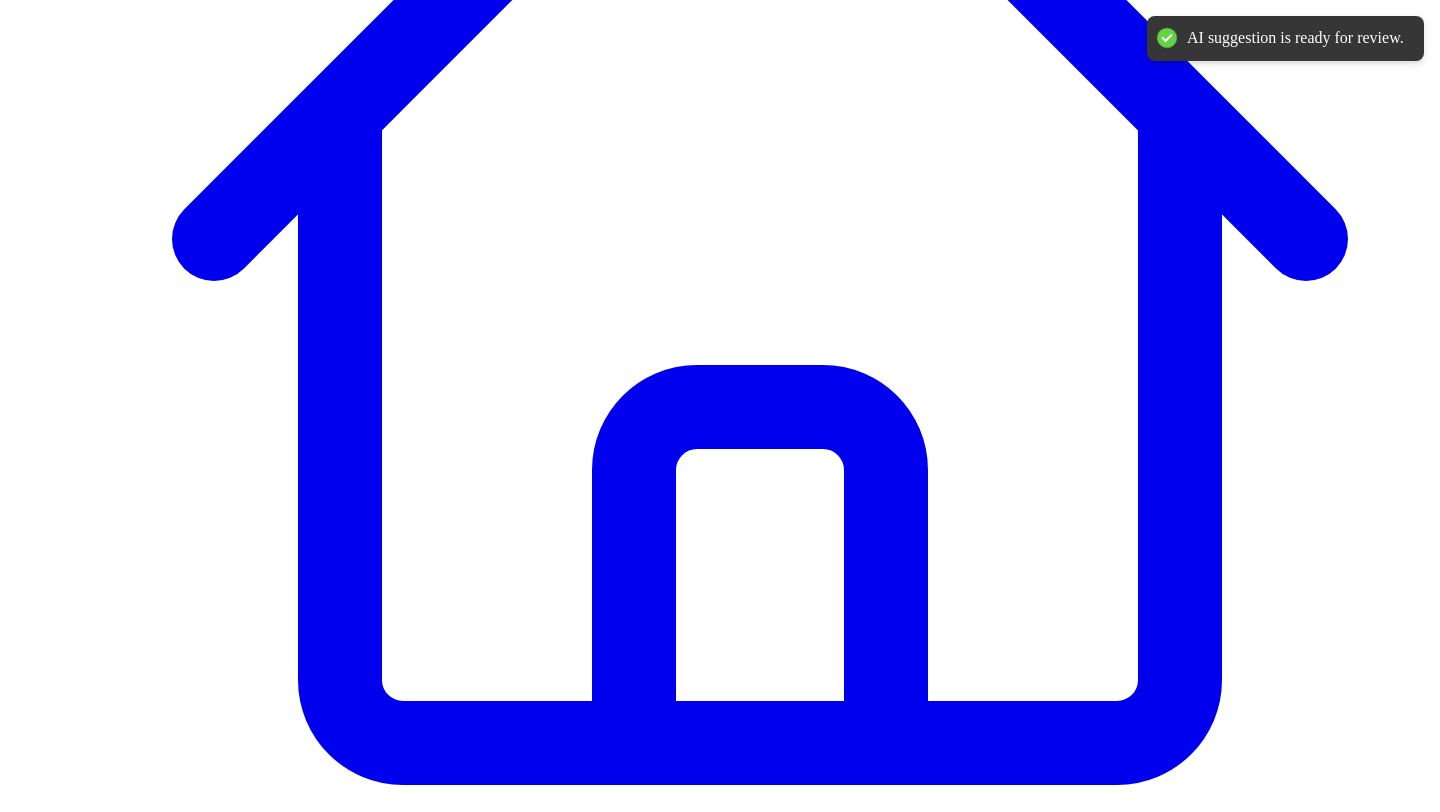 scroll, scrollTop: 0, scrollLeft: 0, axis: both 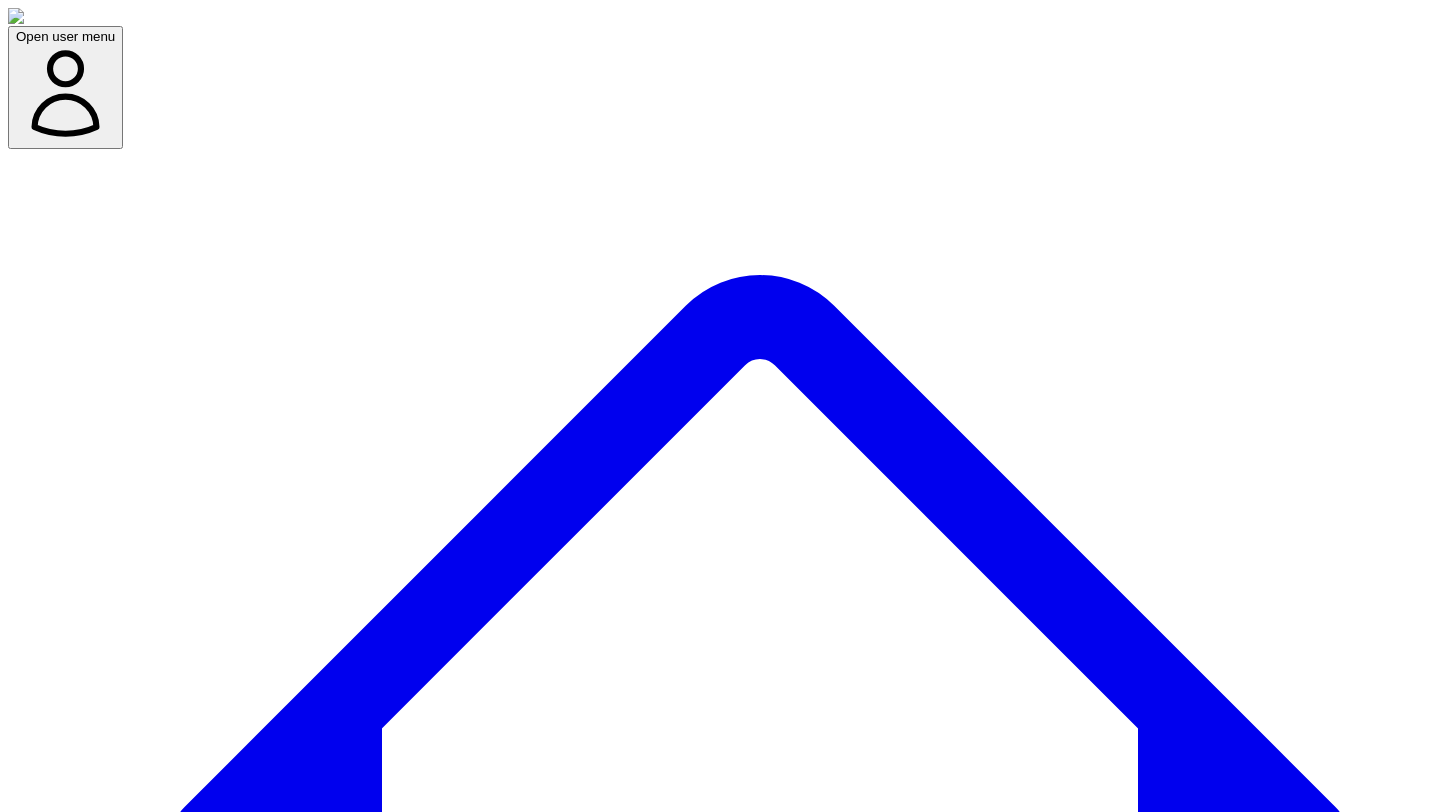 click at bounding box center (317, 11873) 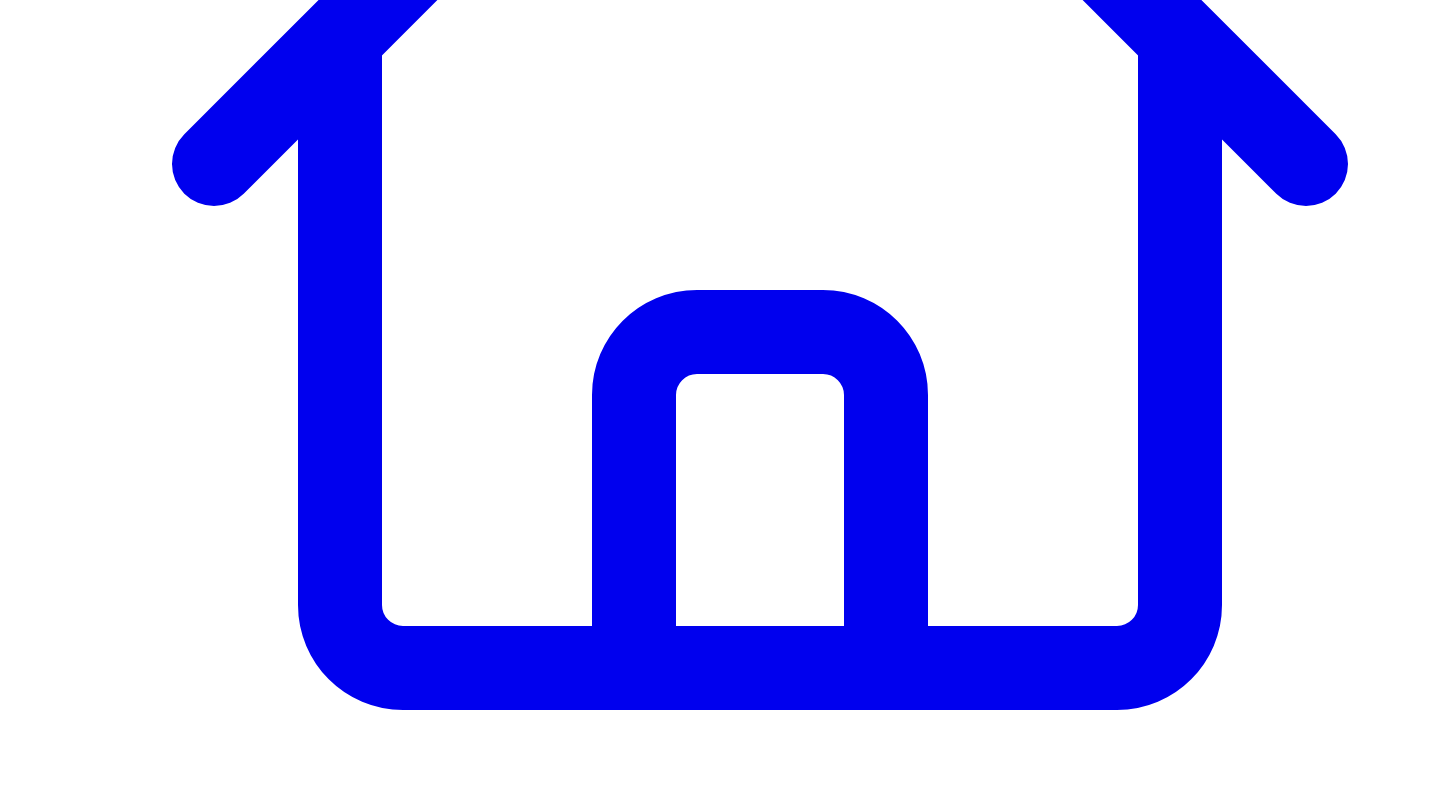 scroll, scrollTop: 671, scrollLeft: 0, axis: vertical 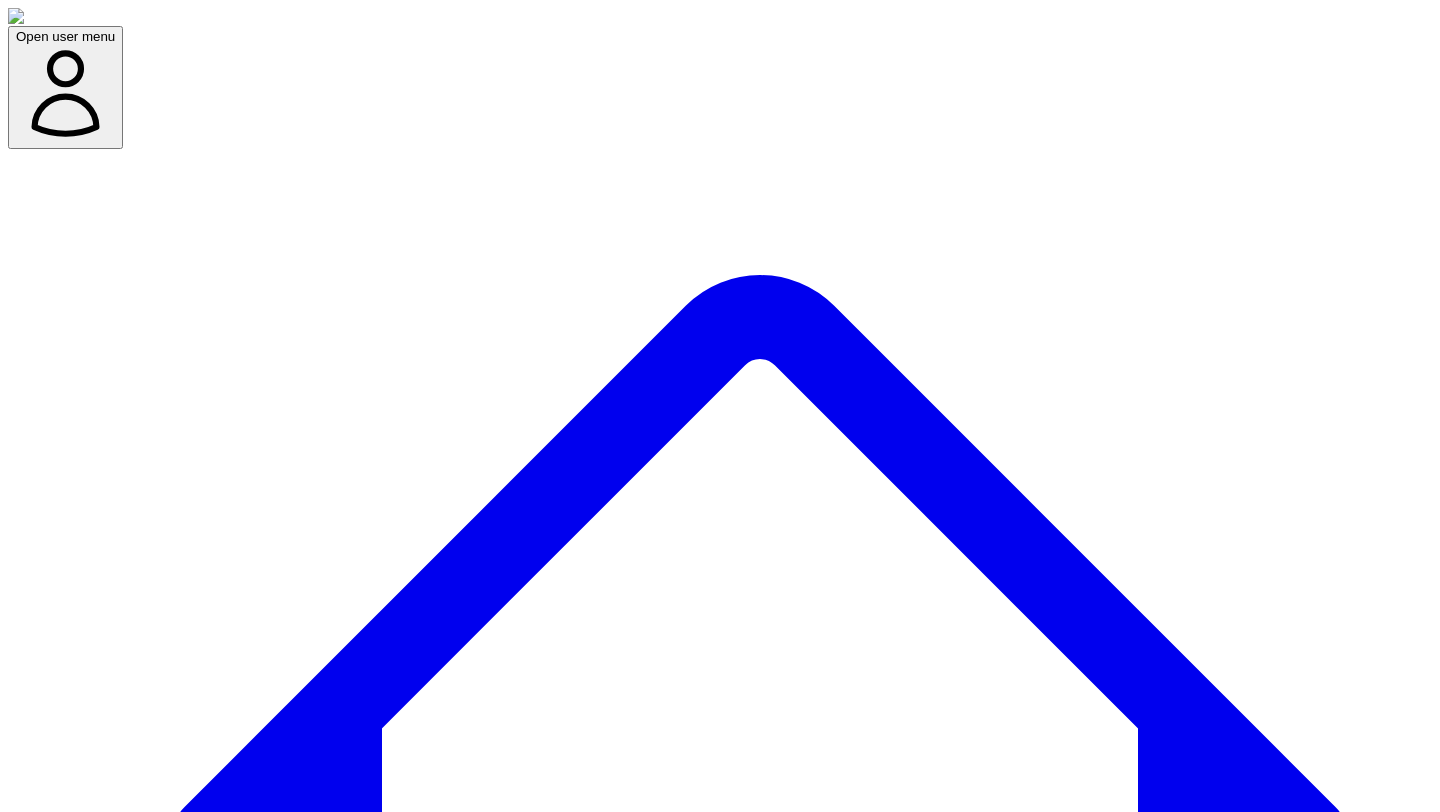 select on "*" 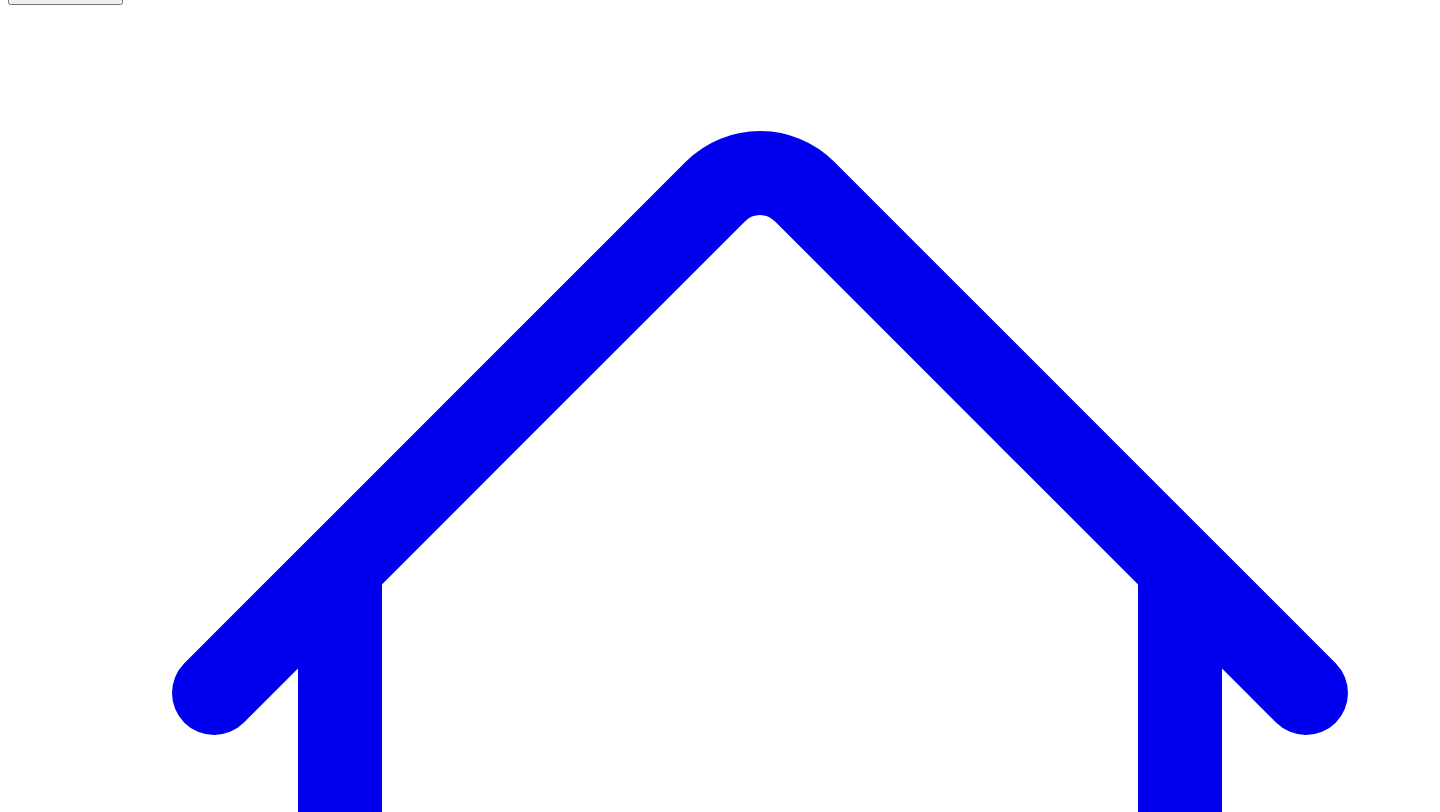 scroll, scrollTop: 144, scrollLeft: 0, axis: vertical 